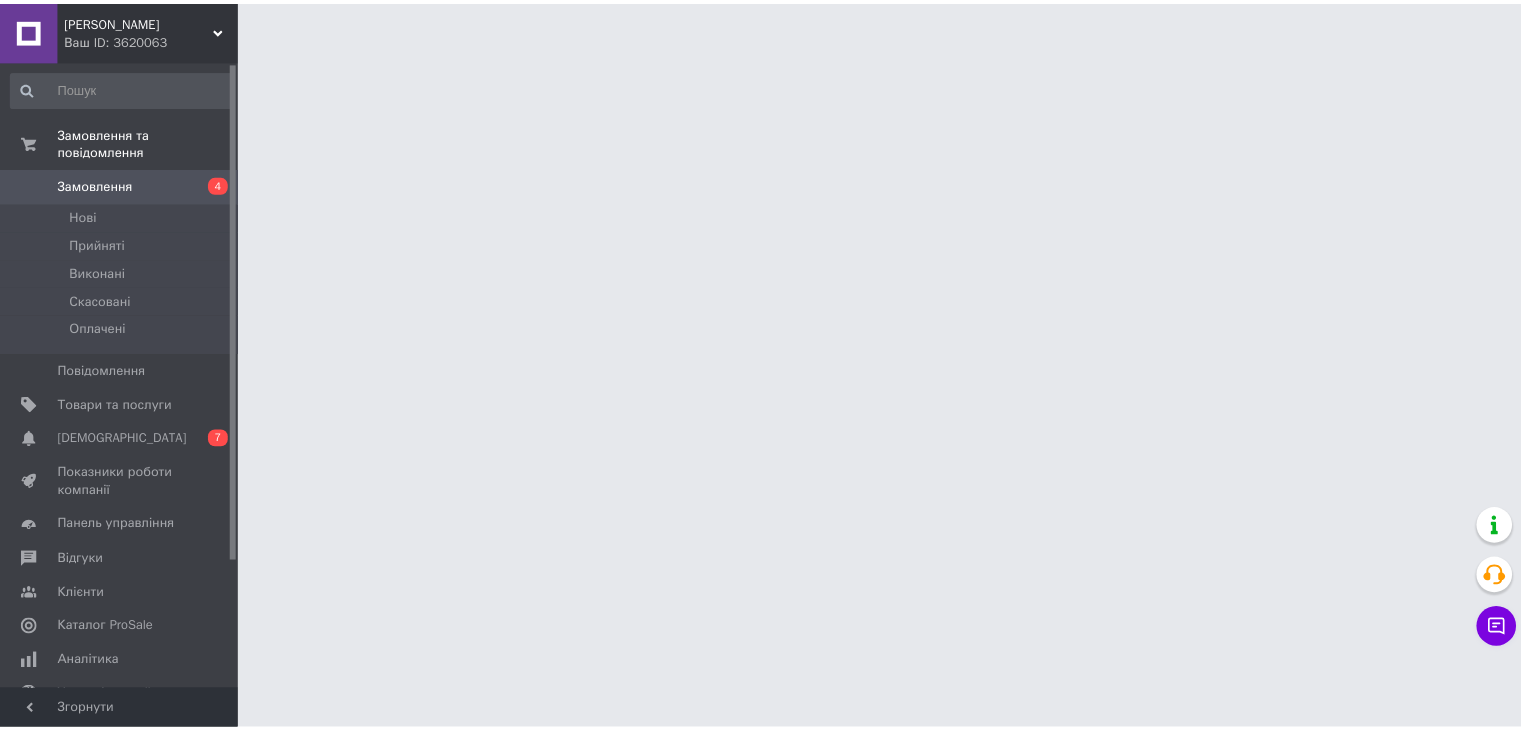 scroll, scrollTop: 0, scrollLeft: 0, axis: both 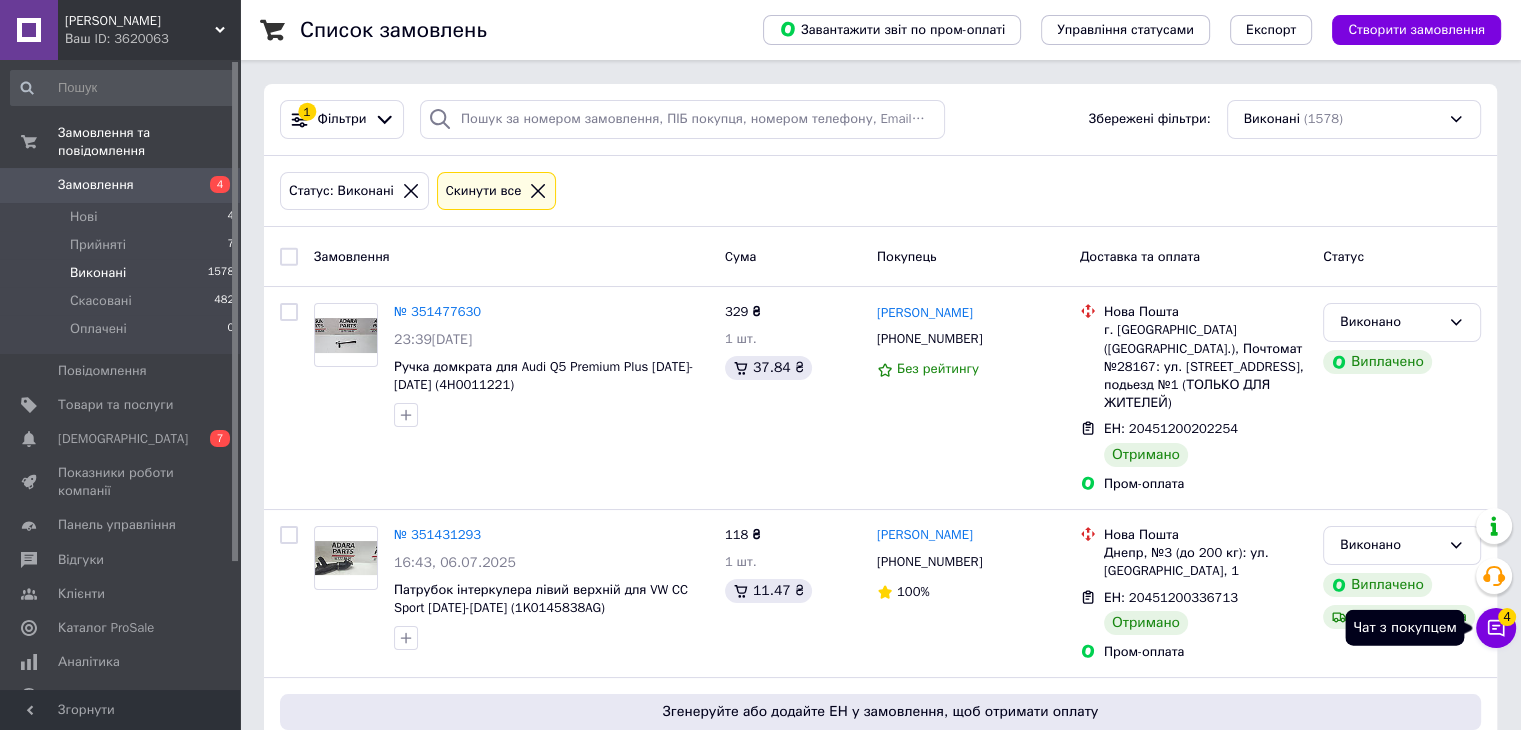 click 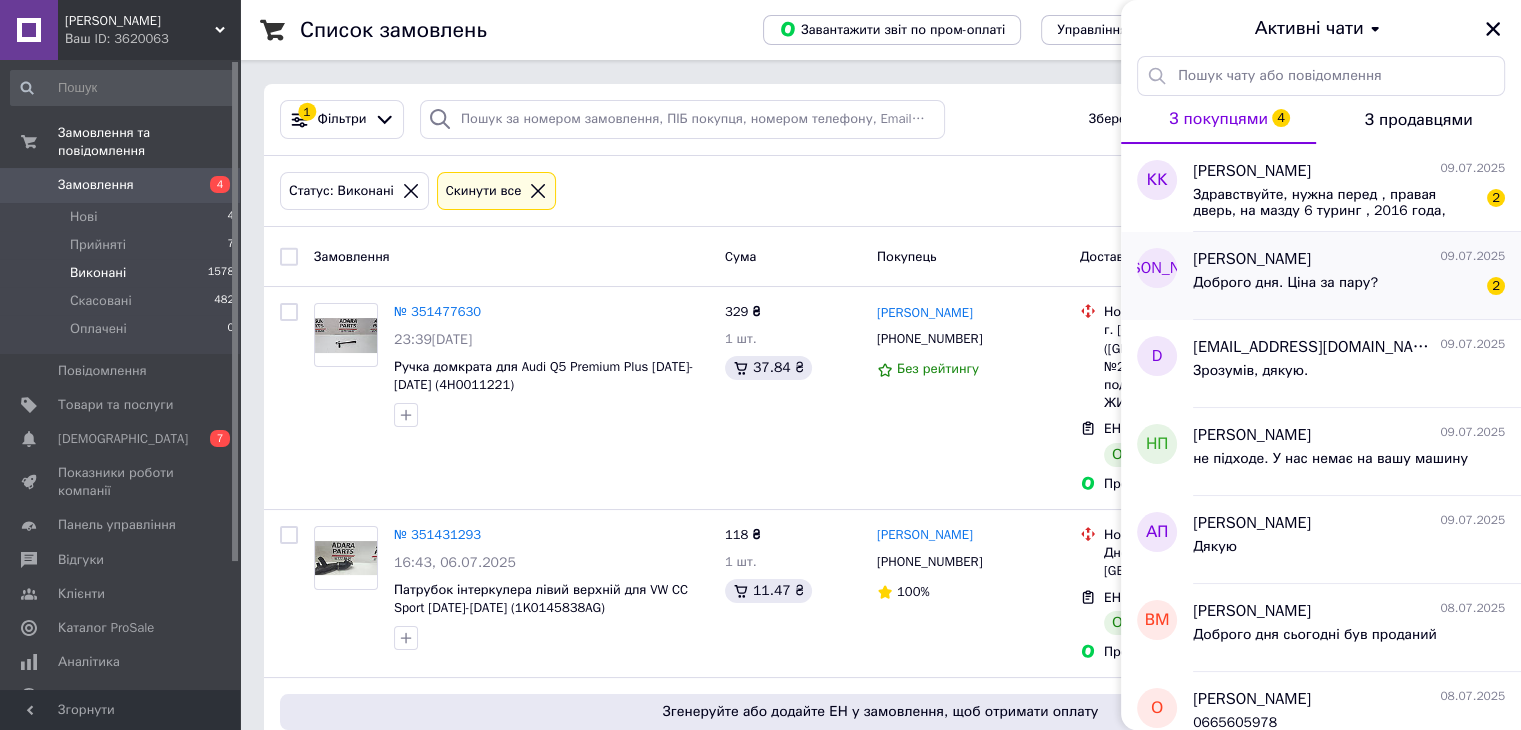 click on "Доброго дня. Ціна за пару?" at bounding box center (1285, 283) 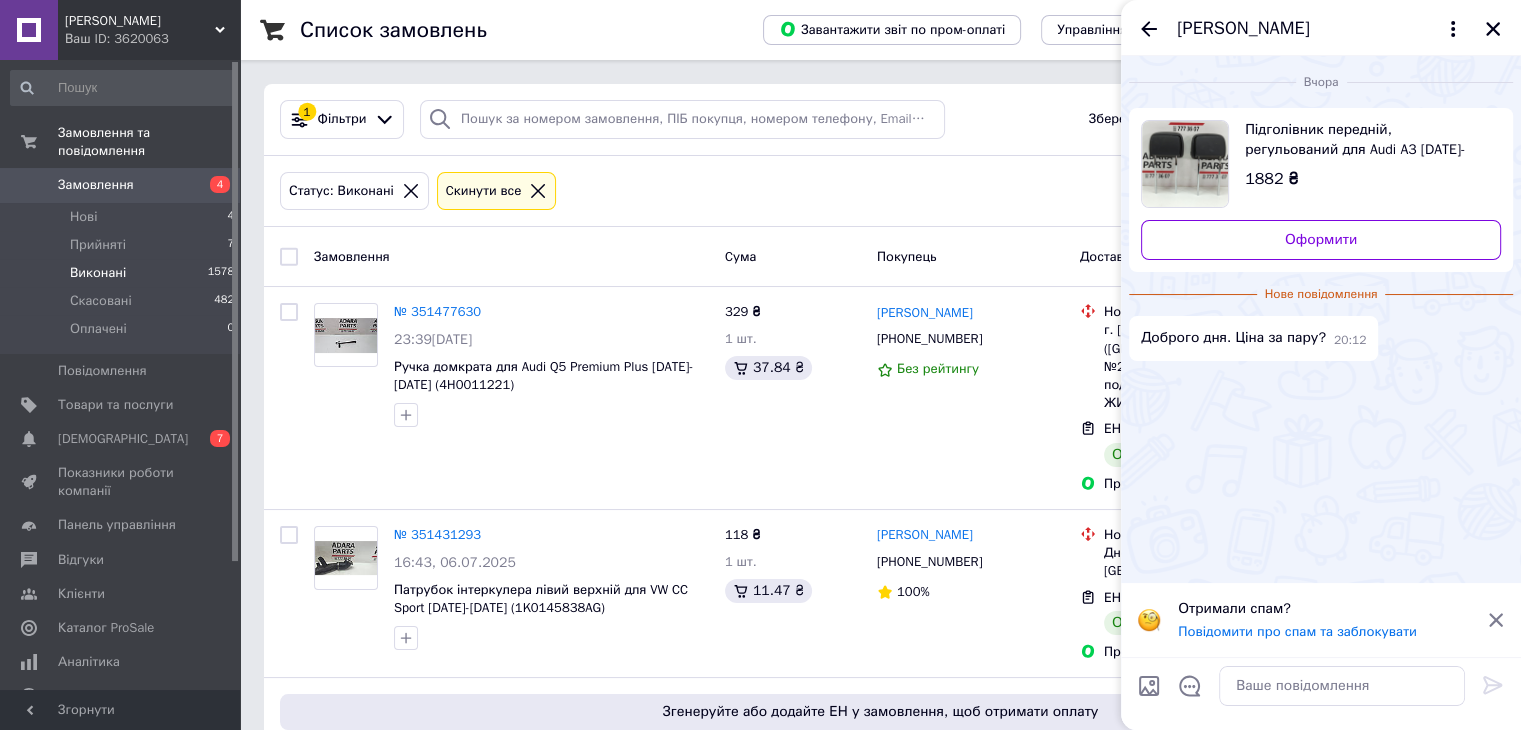 drag, startPoint x: 1325, startPoint y: 143, endPoint x: 1351, endPoint y: 137, distance: 26.683329 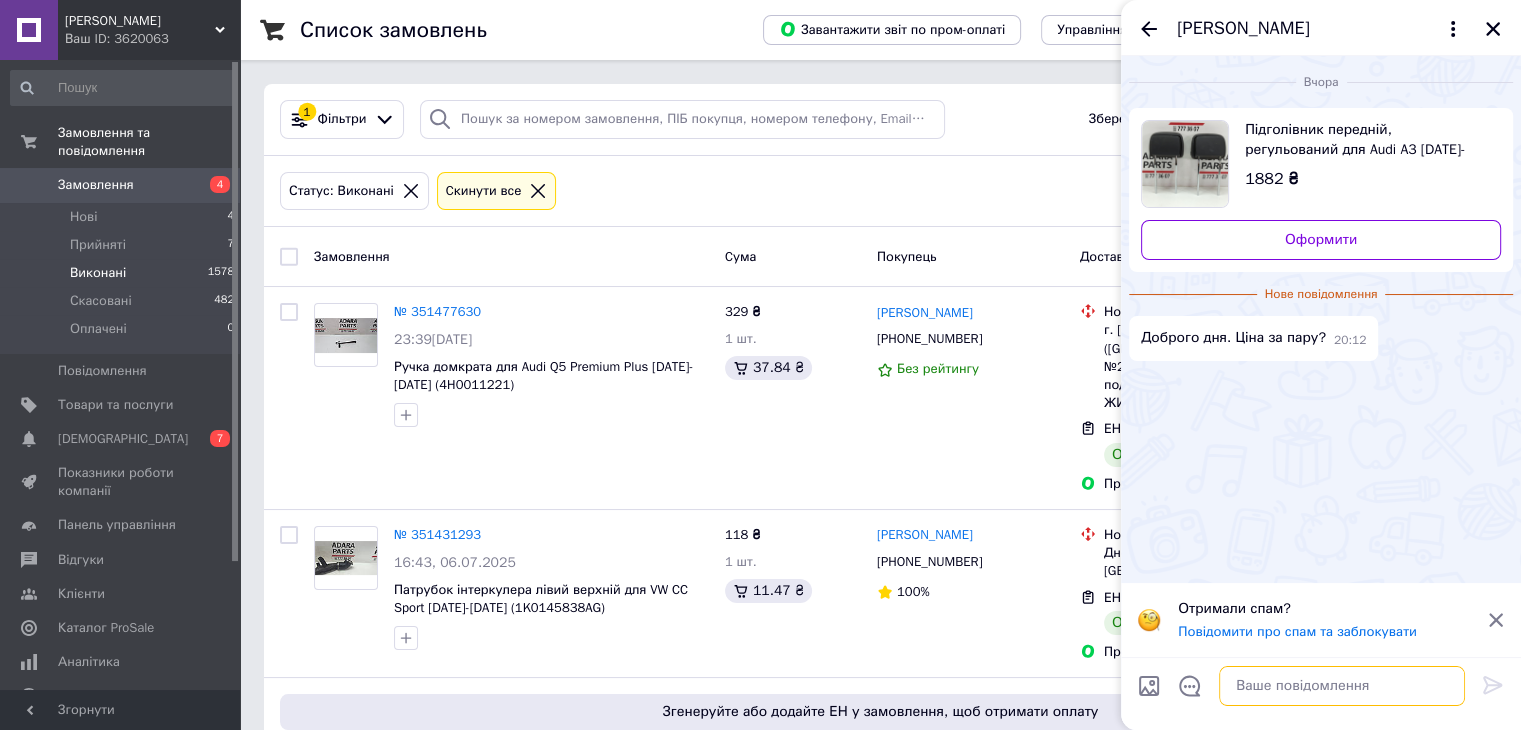 click at bounding box center [1342, 686] 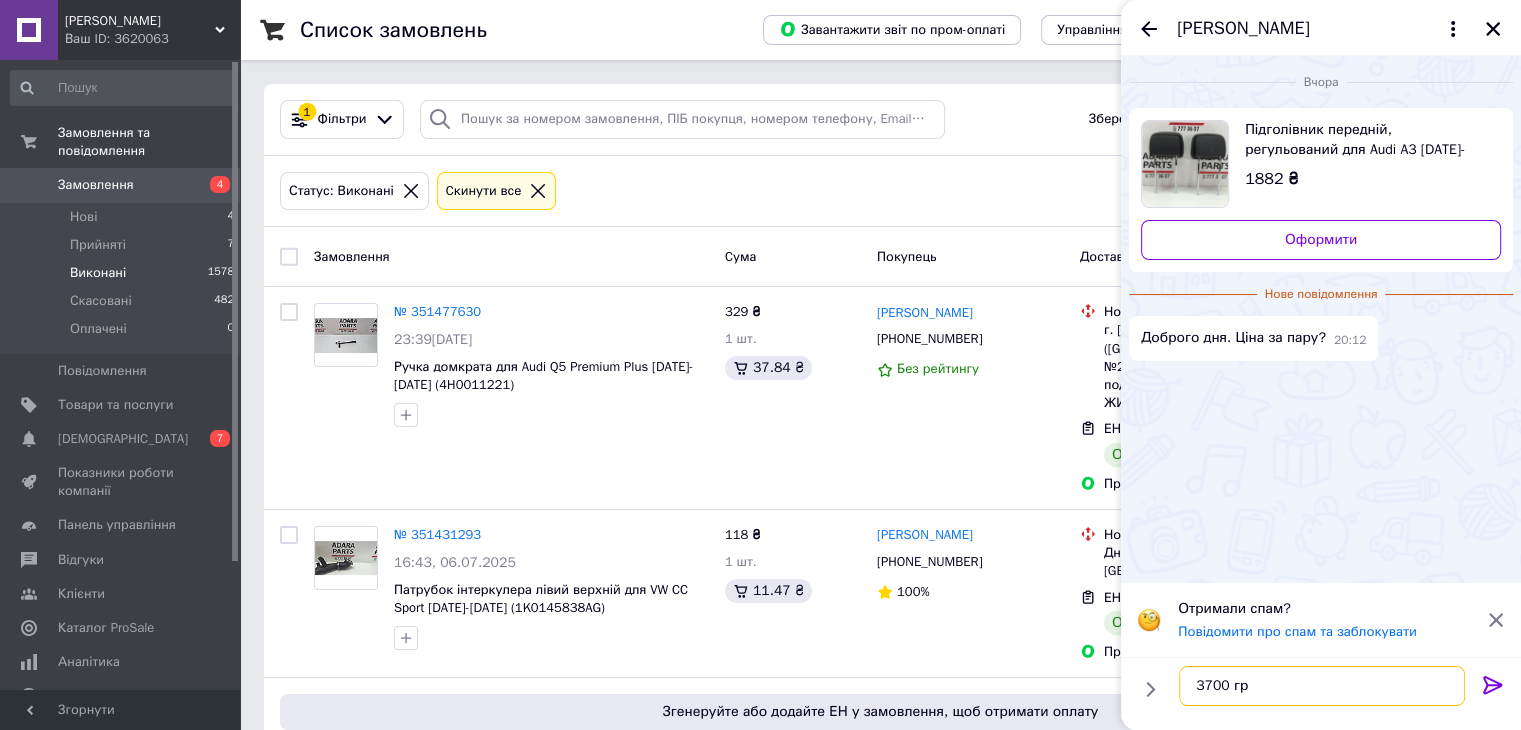 type on "3700 грн" 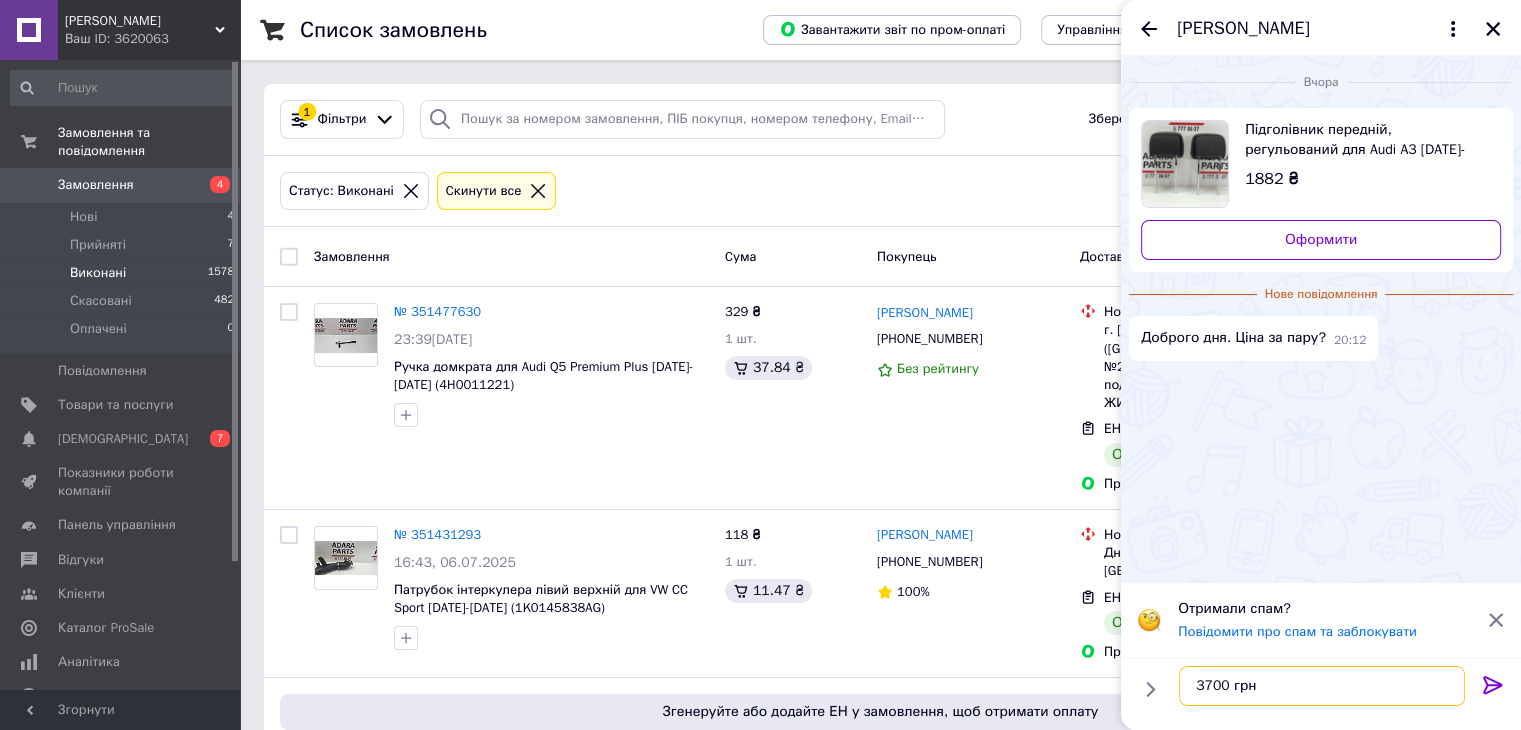 type 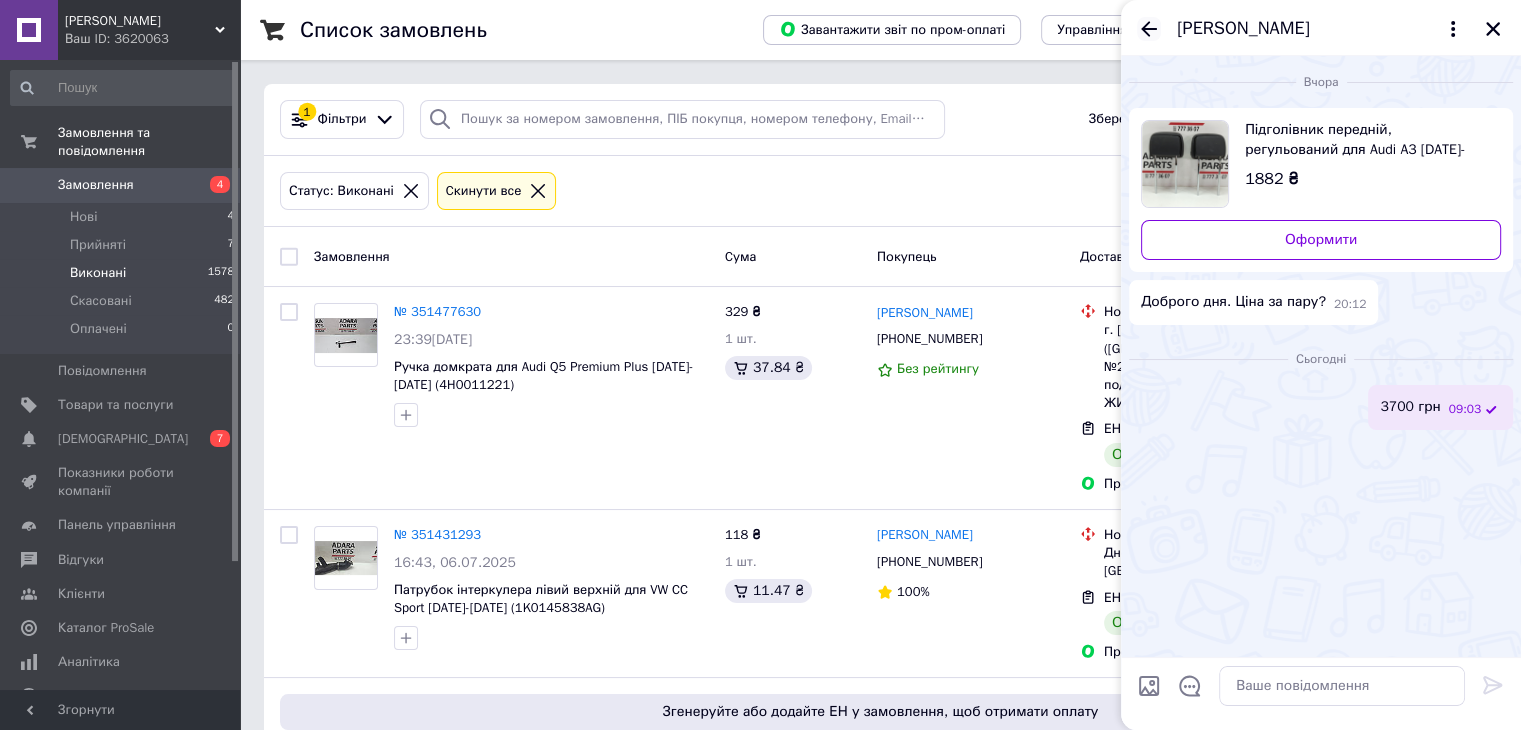 click 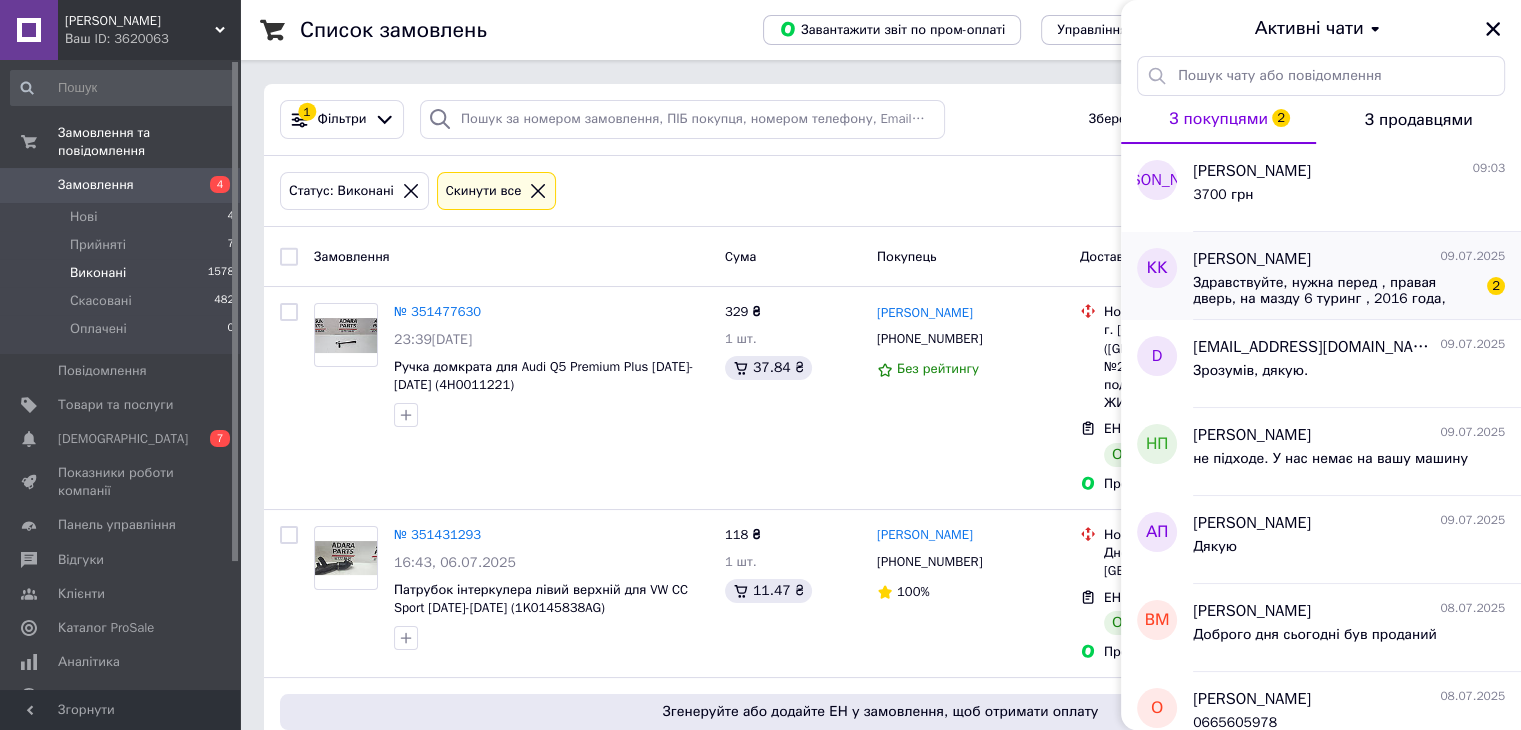 click on "Здравствуйте, нужна перед , правая дверь,  на мазду 6 туринг , 2016 года,  цвет 41w, есть у вас?" at bounding box center [1335, 291] 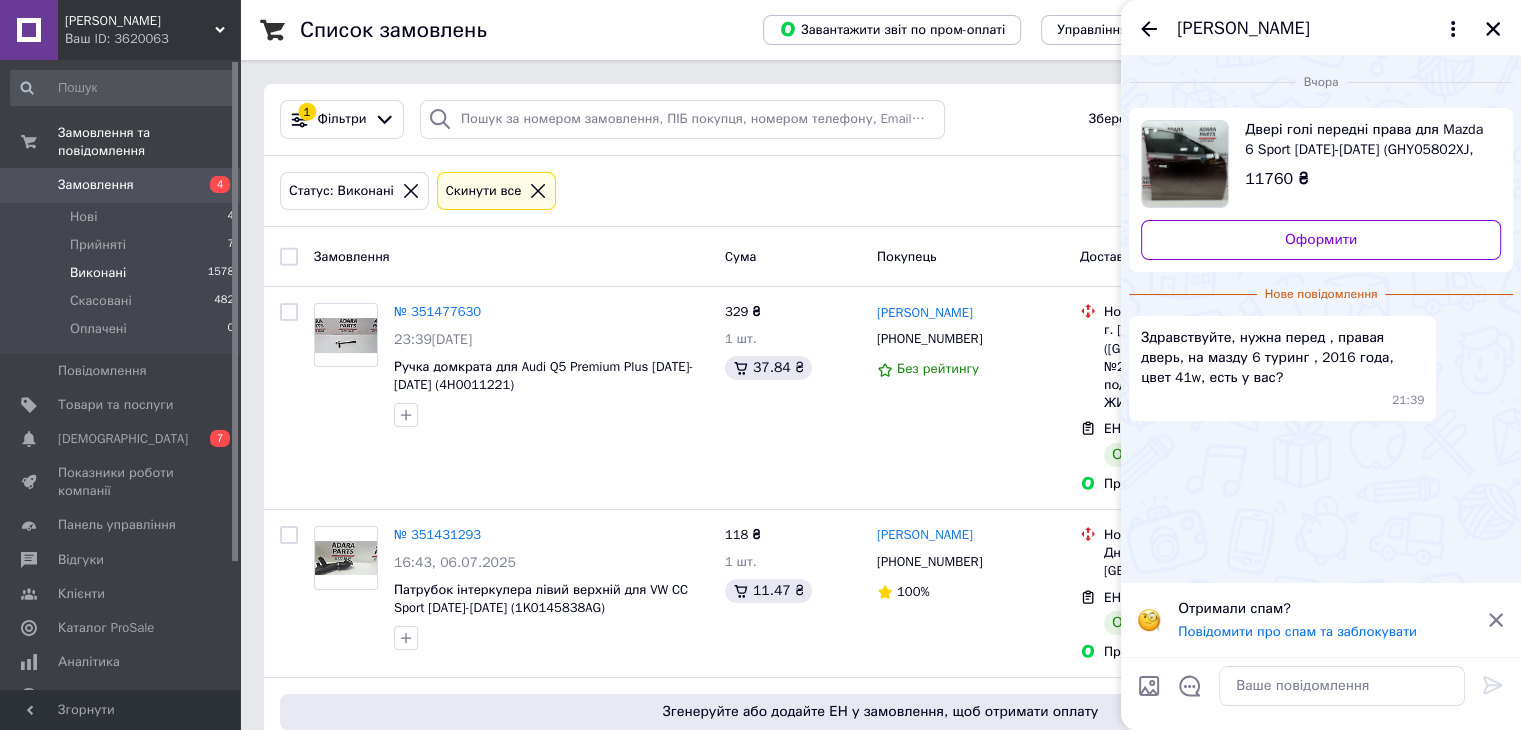drag, startPoint x: 1363, startPoint y: 281, endPoint x: 1470, endPoint y: 502, distance: 245.54022 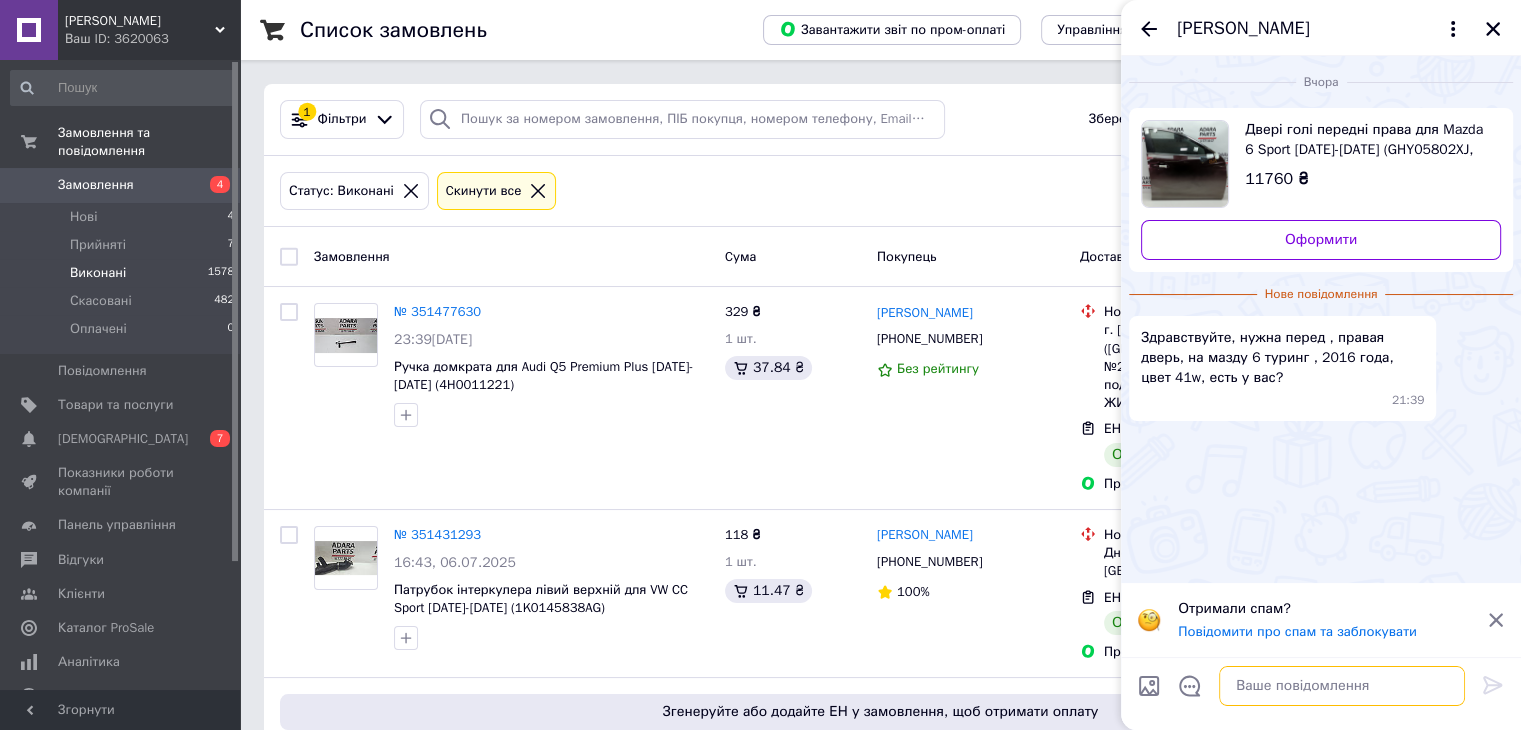 click at bounding box center (1342, 686) 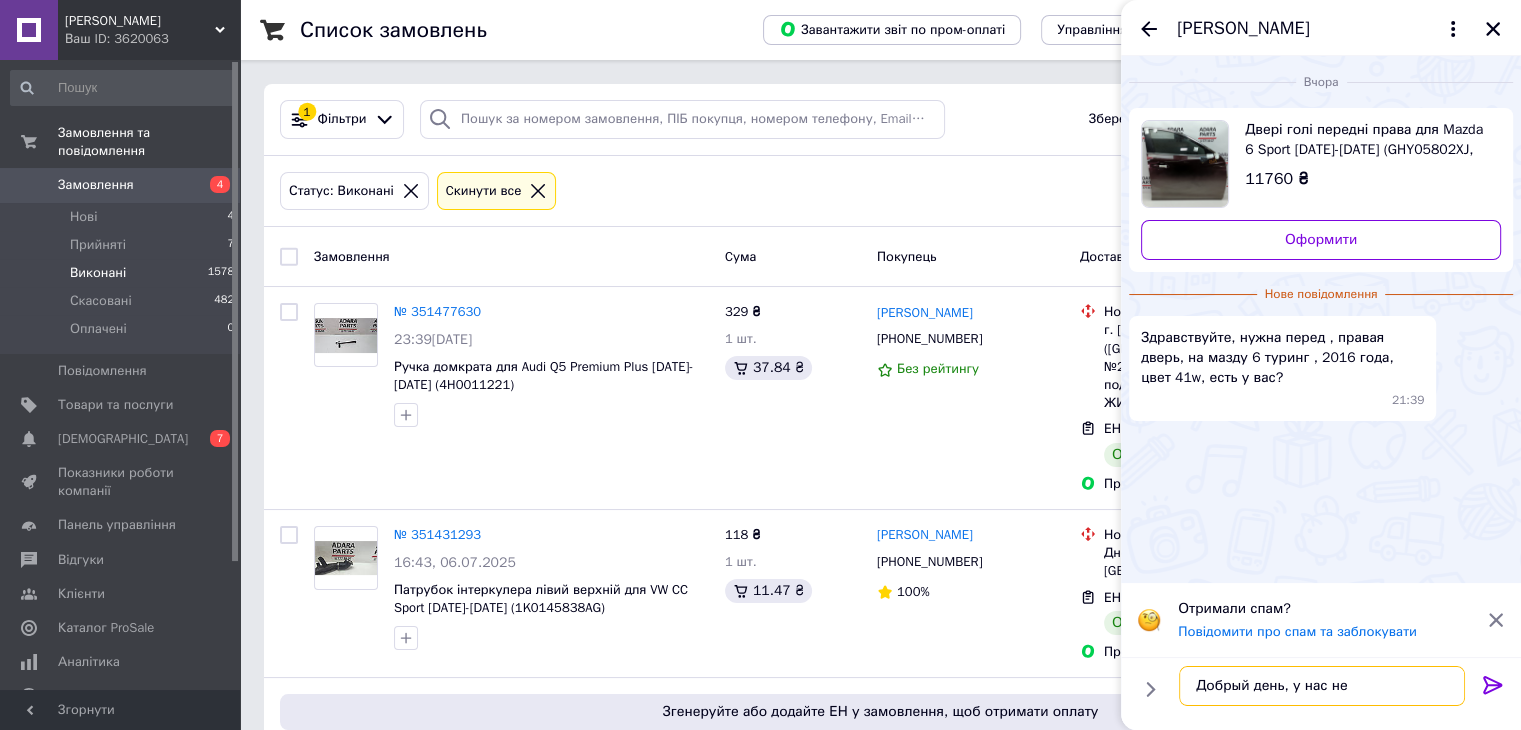 type on "Добрый день, у нас нет" 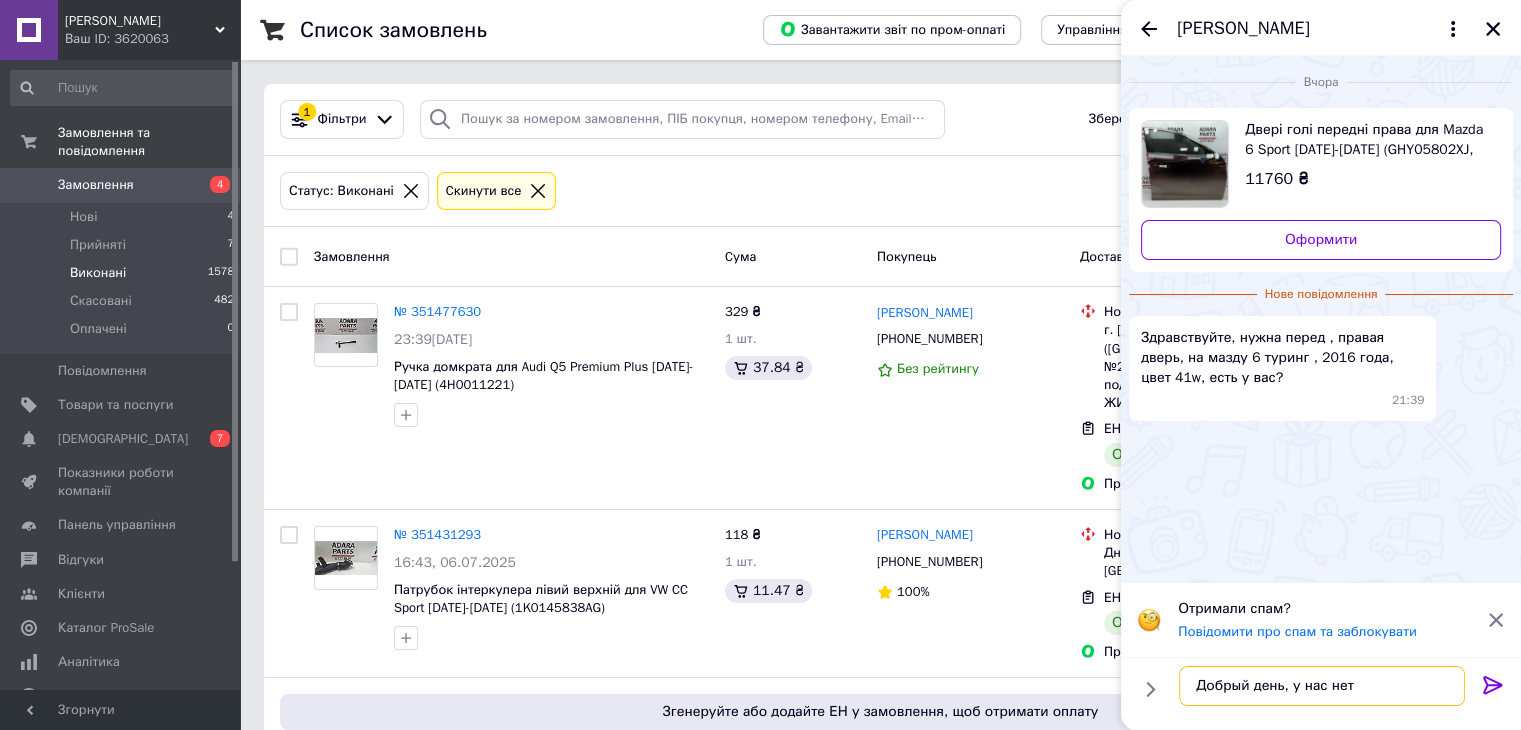 type 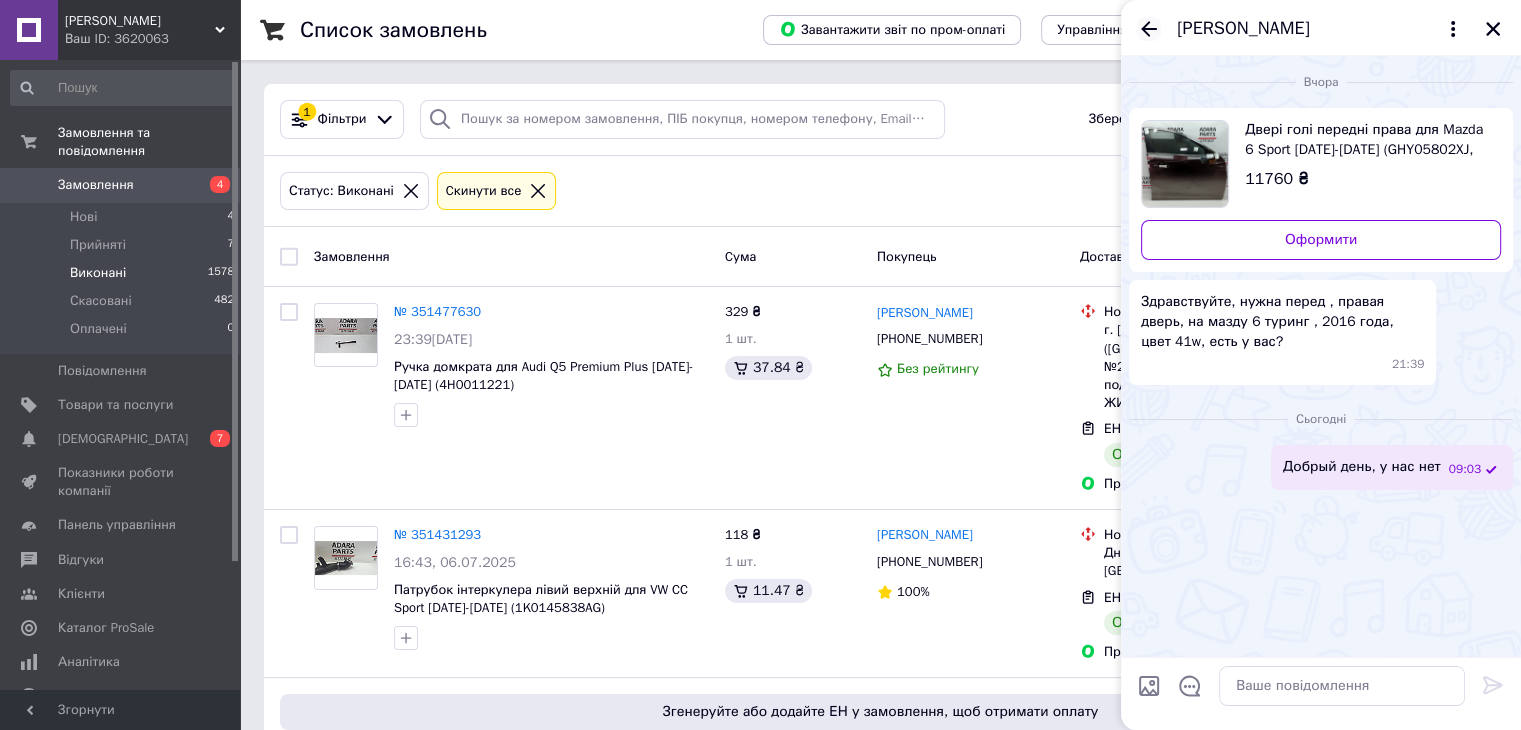 click 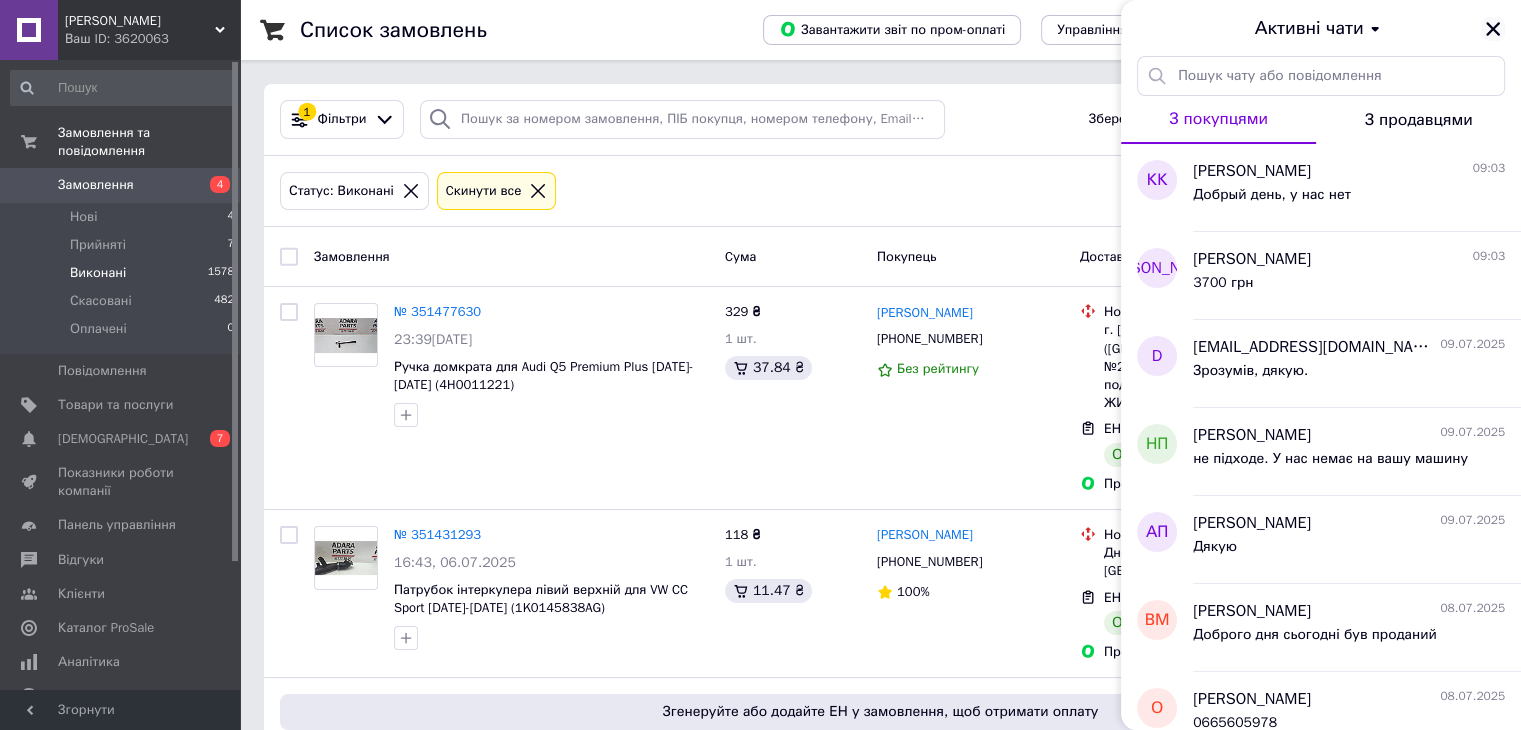 click 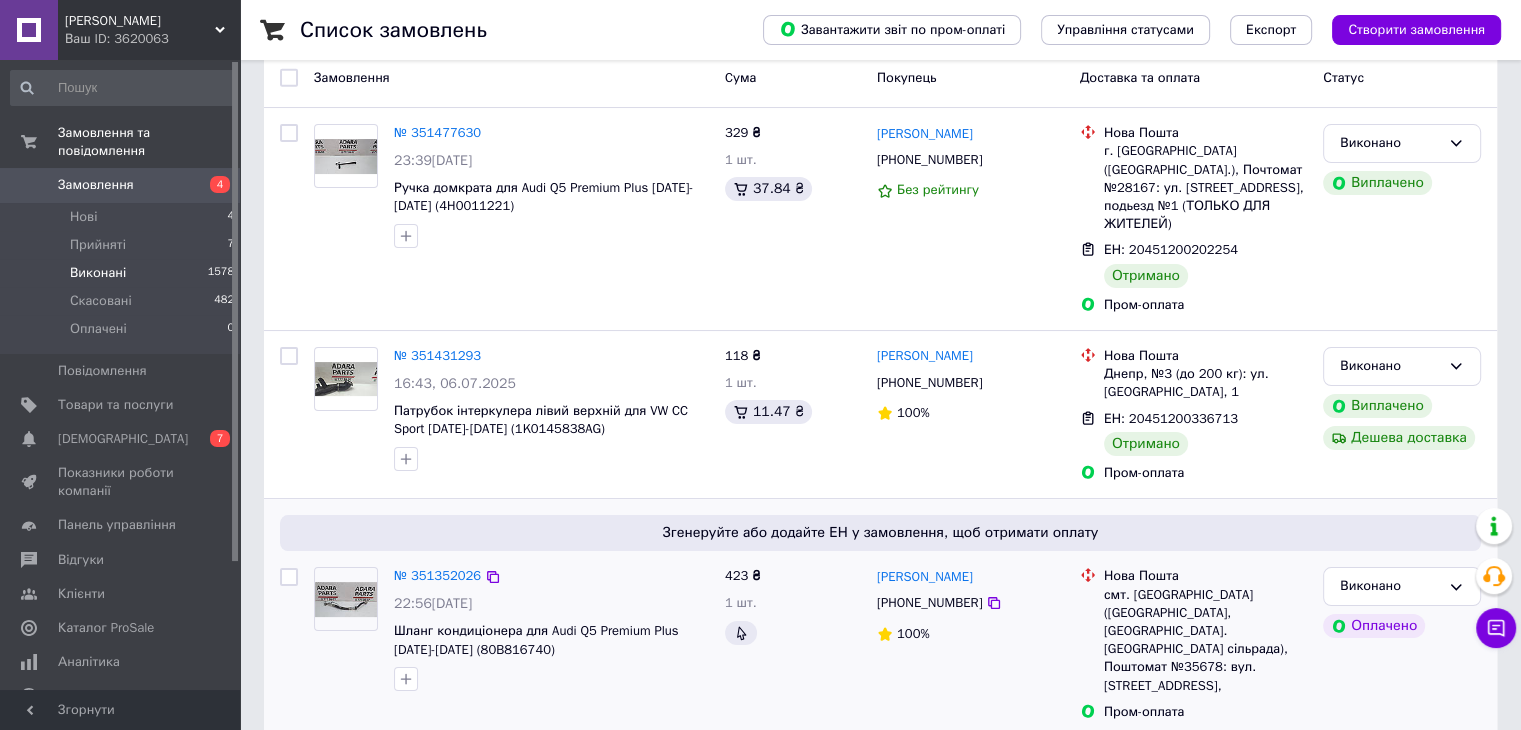 scroll, scrollTop: 300, scrollLeft: 0, axis: vertical 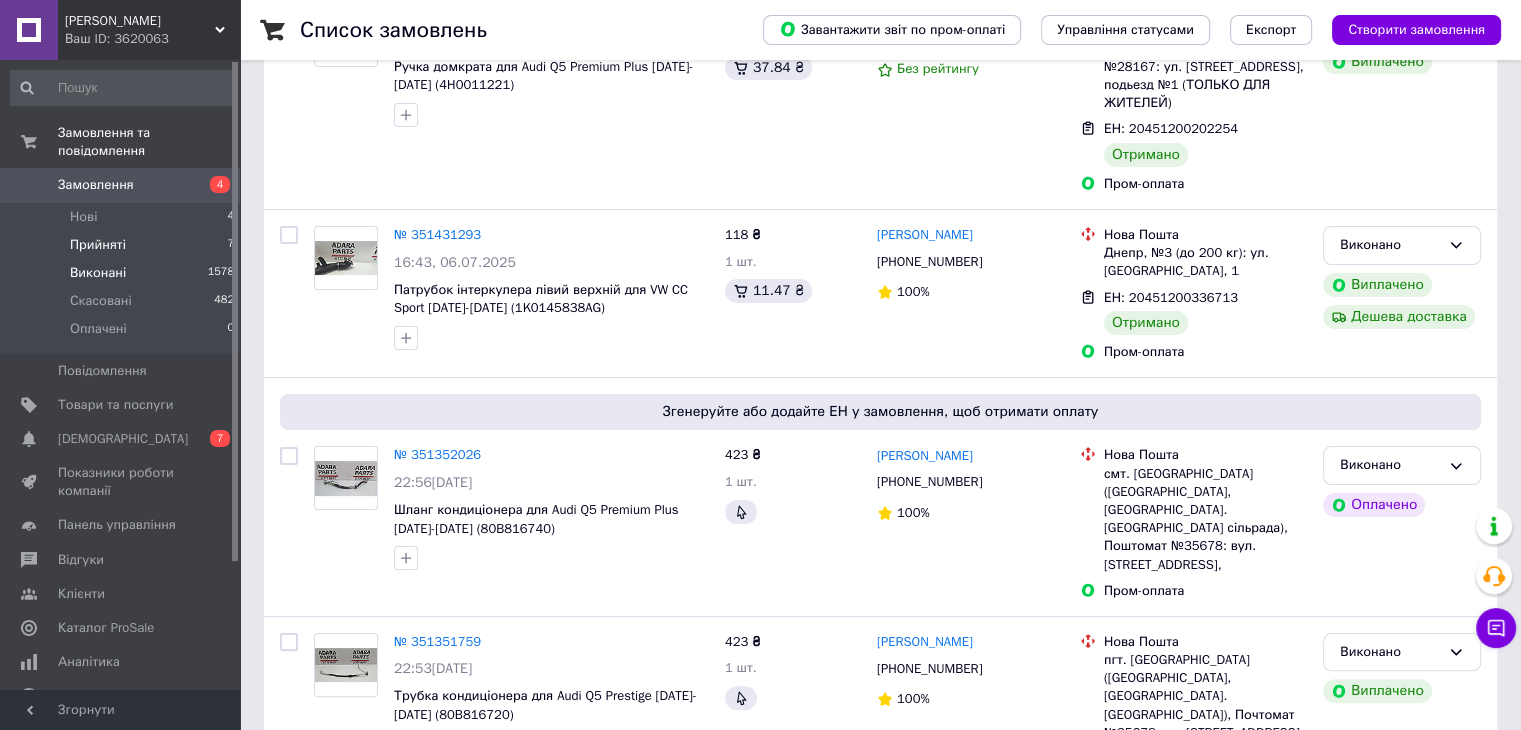 click on "Прийняті" at bounding box center (98, 245) 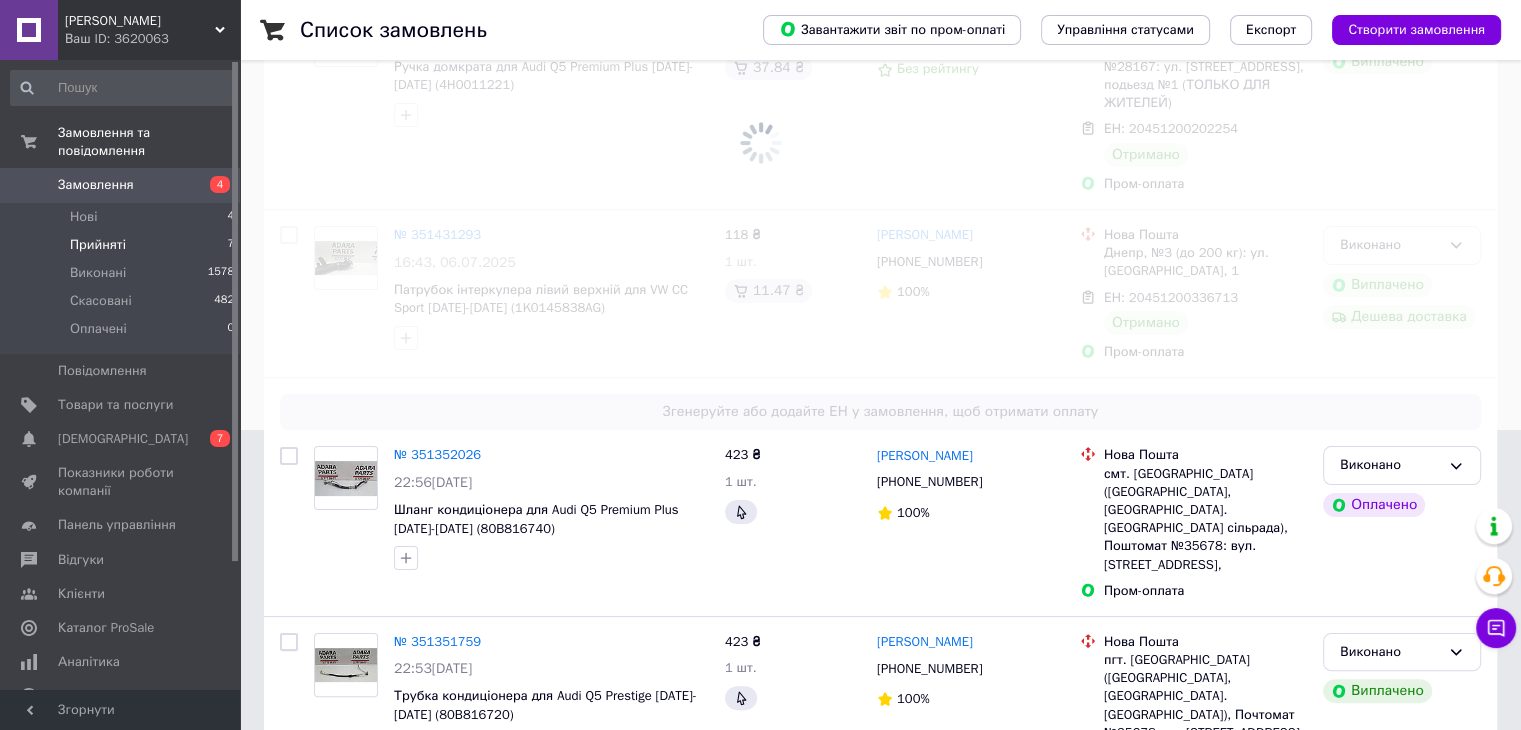scroll, scrollTop: 0, scrollLeft: 0, axis: both 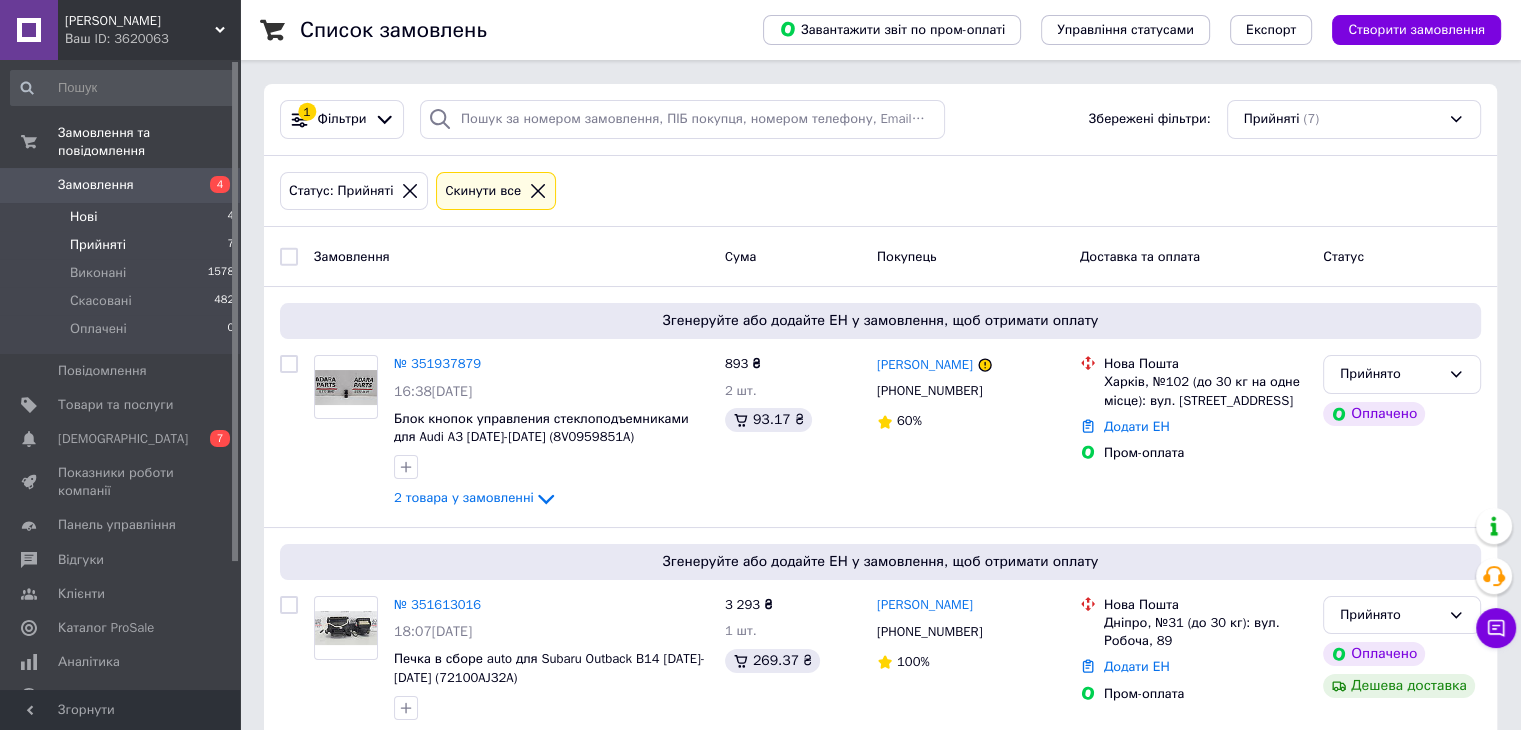 click on "Нові" at bounding box center [83, 217] 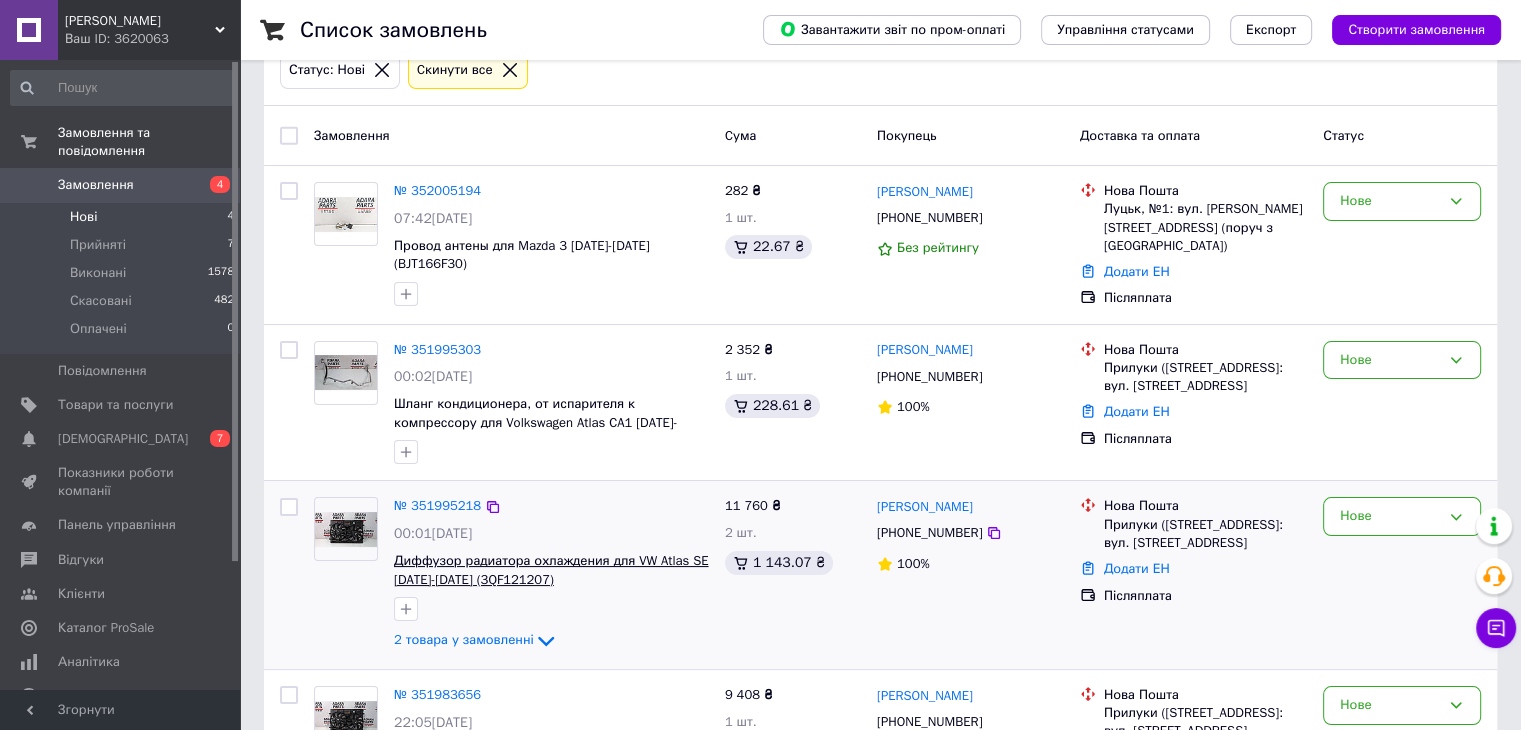 scroll, scrollTop: 221, scrollLeft: 0, axis: vertical 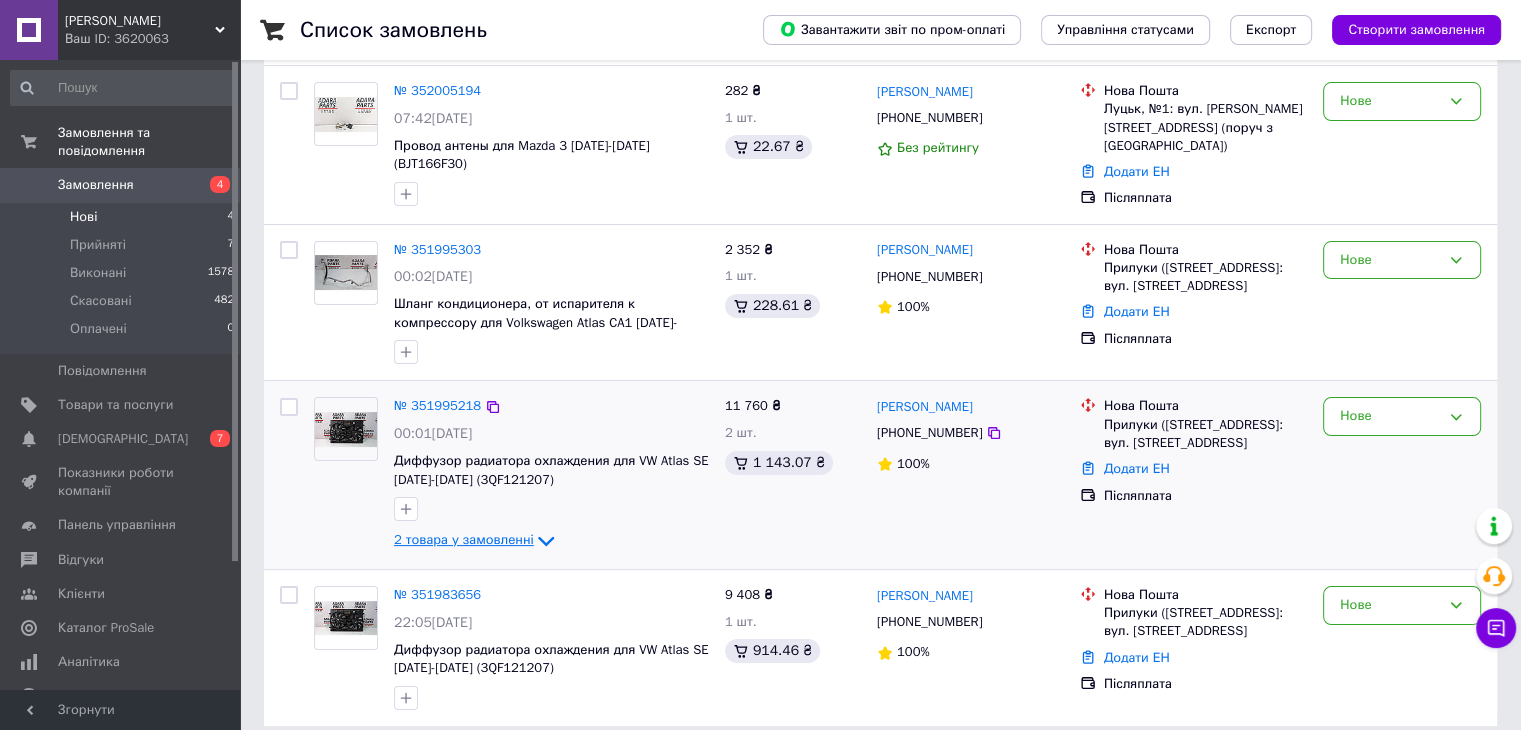 click on "2 товара у замовленні" at bounding box center [464, 540] 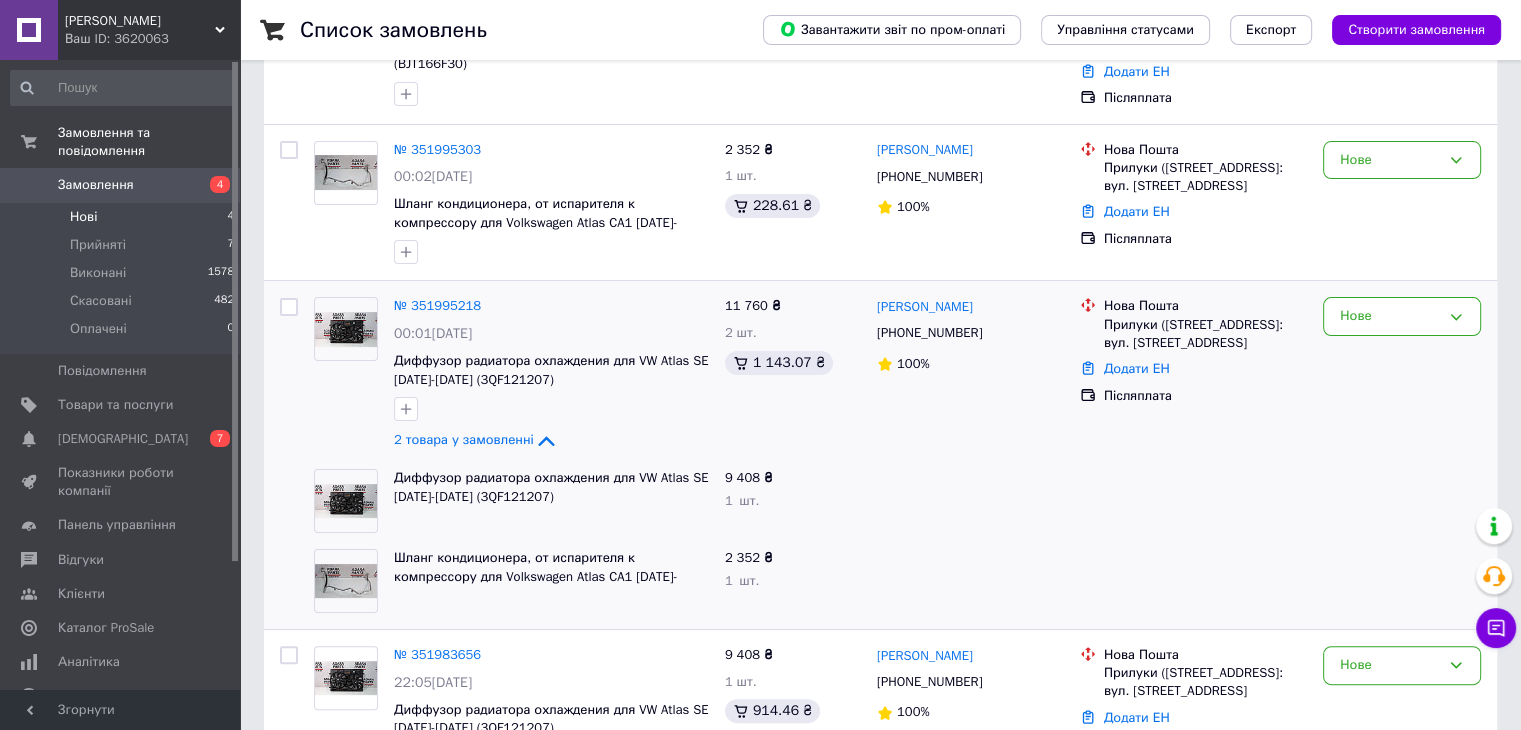 scroll, scrollTop: 381, scrollLeft: 0, axis: vertical 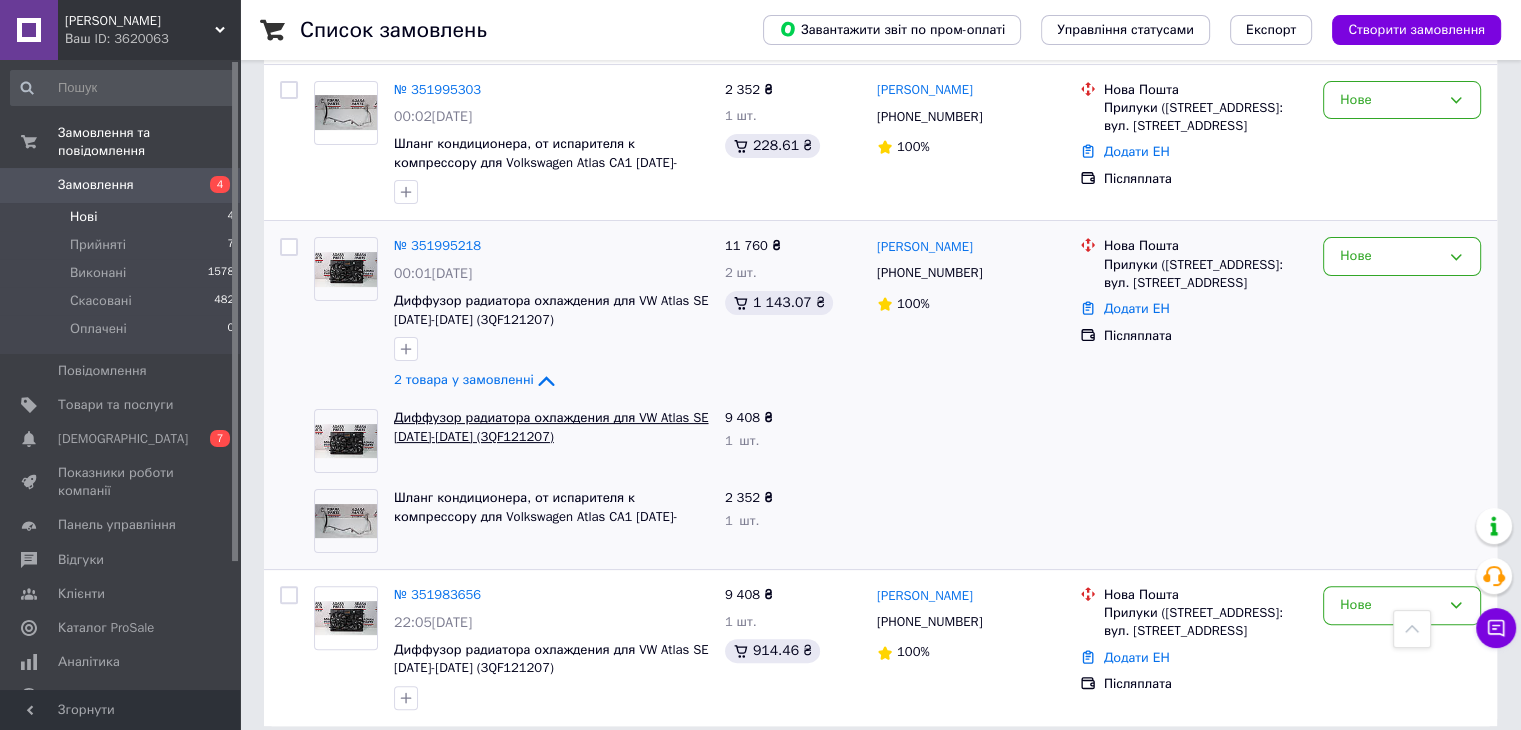 click on "Диффузор радиатора охлаждения для VW Atlas SE [DATE]-[DATE] (3QF121207)" at bounding box center (551, 427) 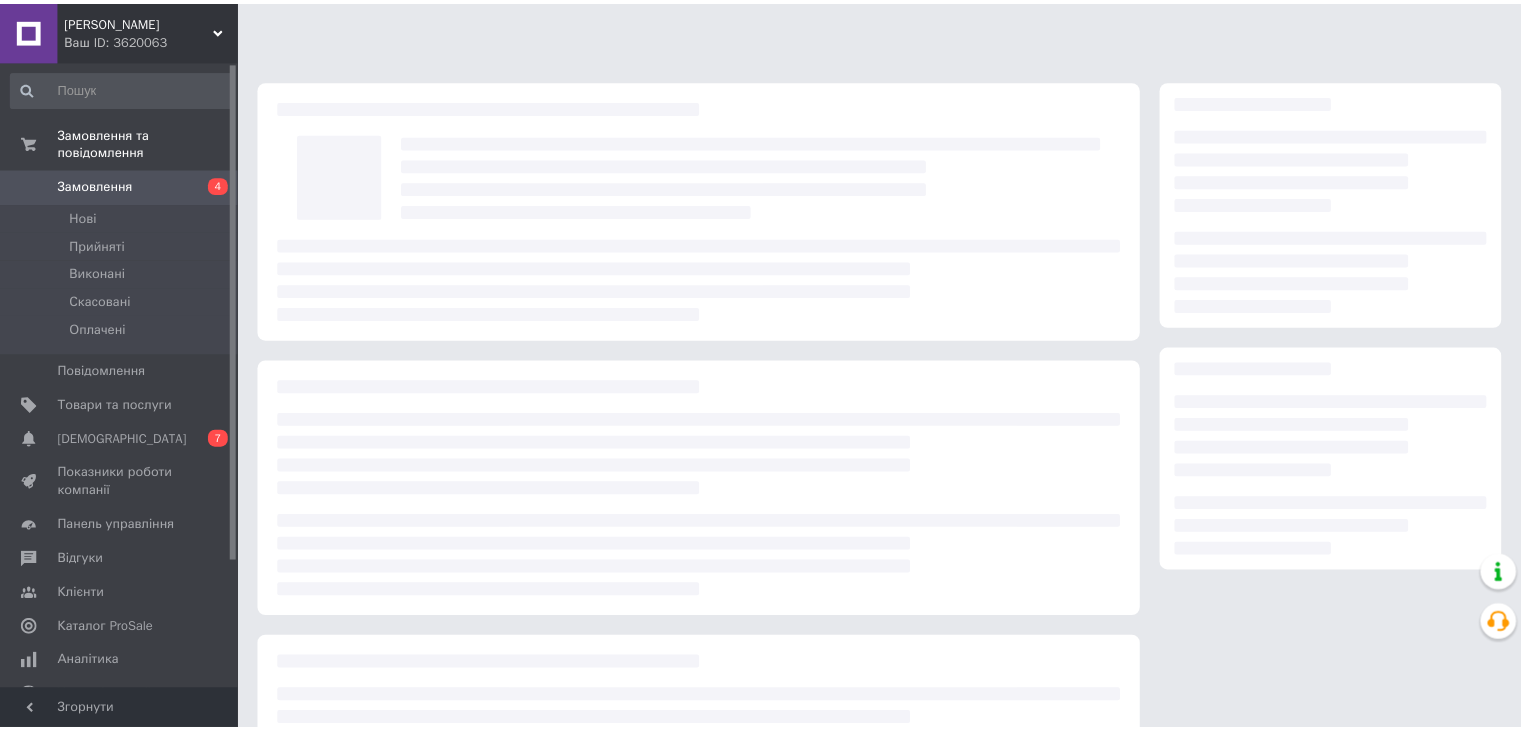 scroll, scrollTop: 0, scrollLeft: 0, axis: both 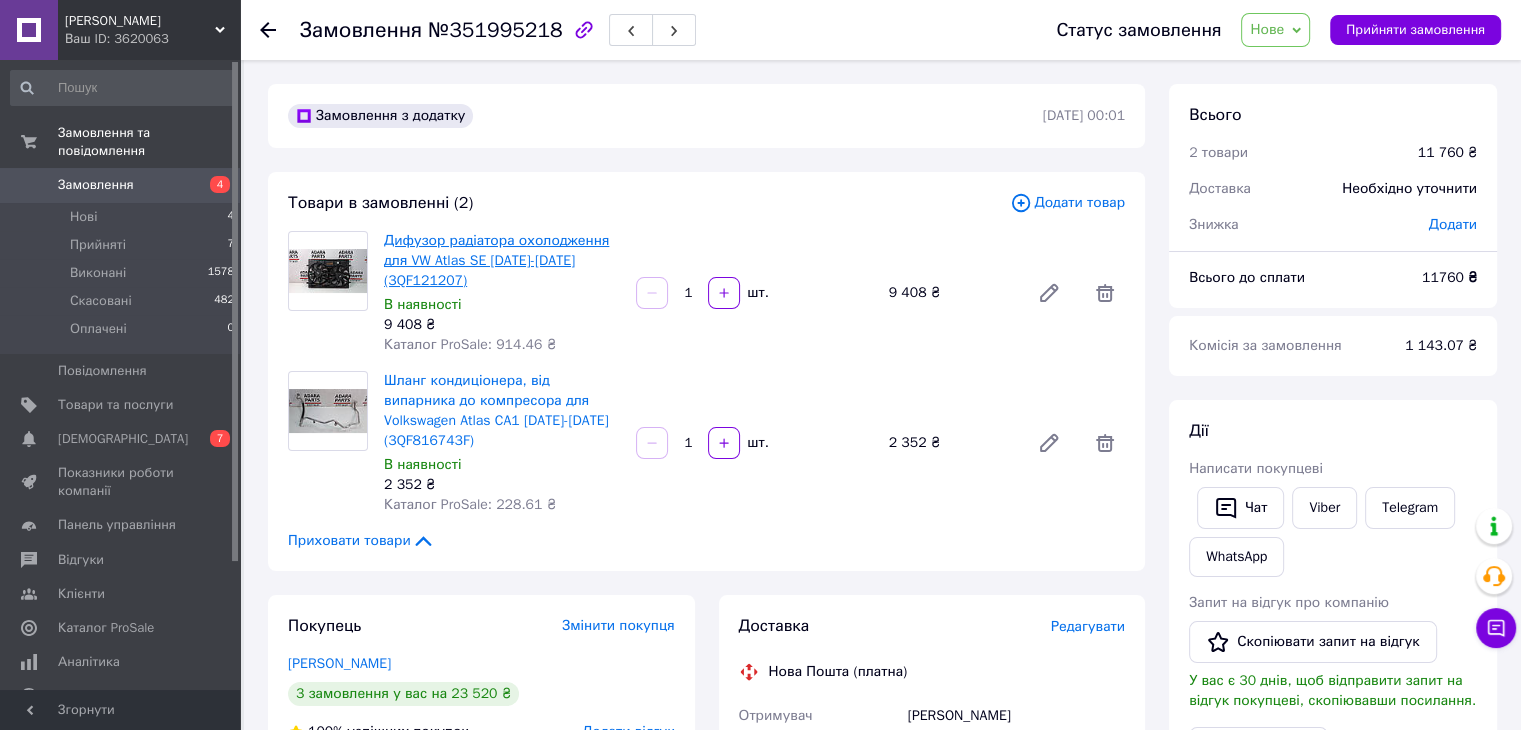 click on "Дифузор радіатора охолодження для VW Atlas SE 2018-2020 (3QF121207)" at bounding box center [496, 260] 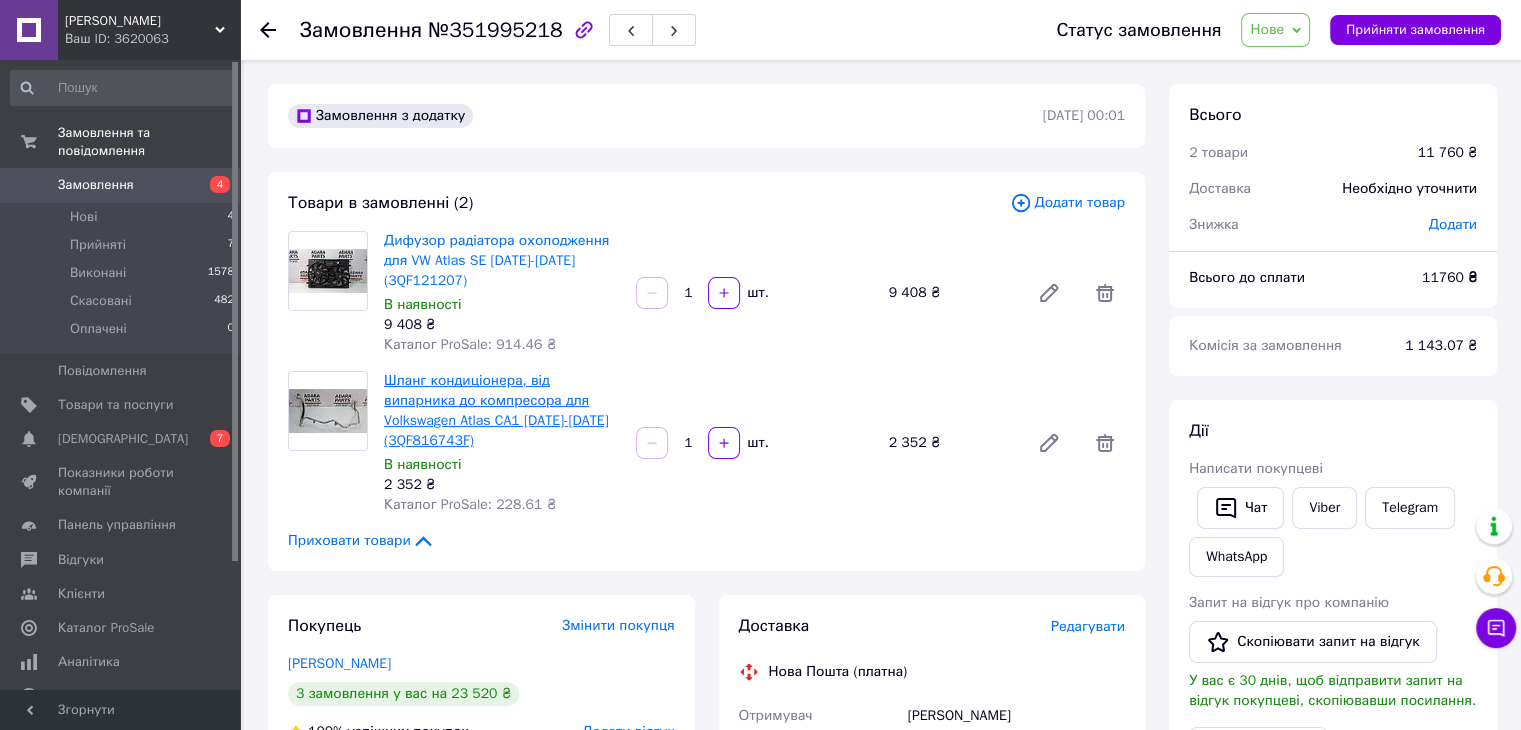 click on "Шланг кондиціонера, від випарника до компресора для Volkswagen Atlas CA1 2018-2020 (3QF816743F)" at bounding box center (496, 410) 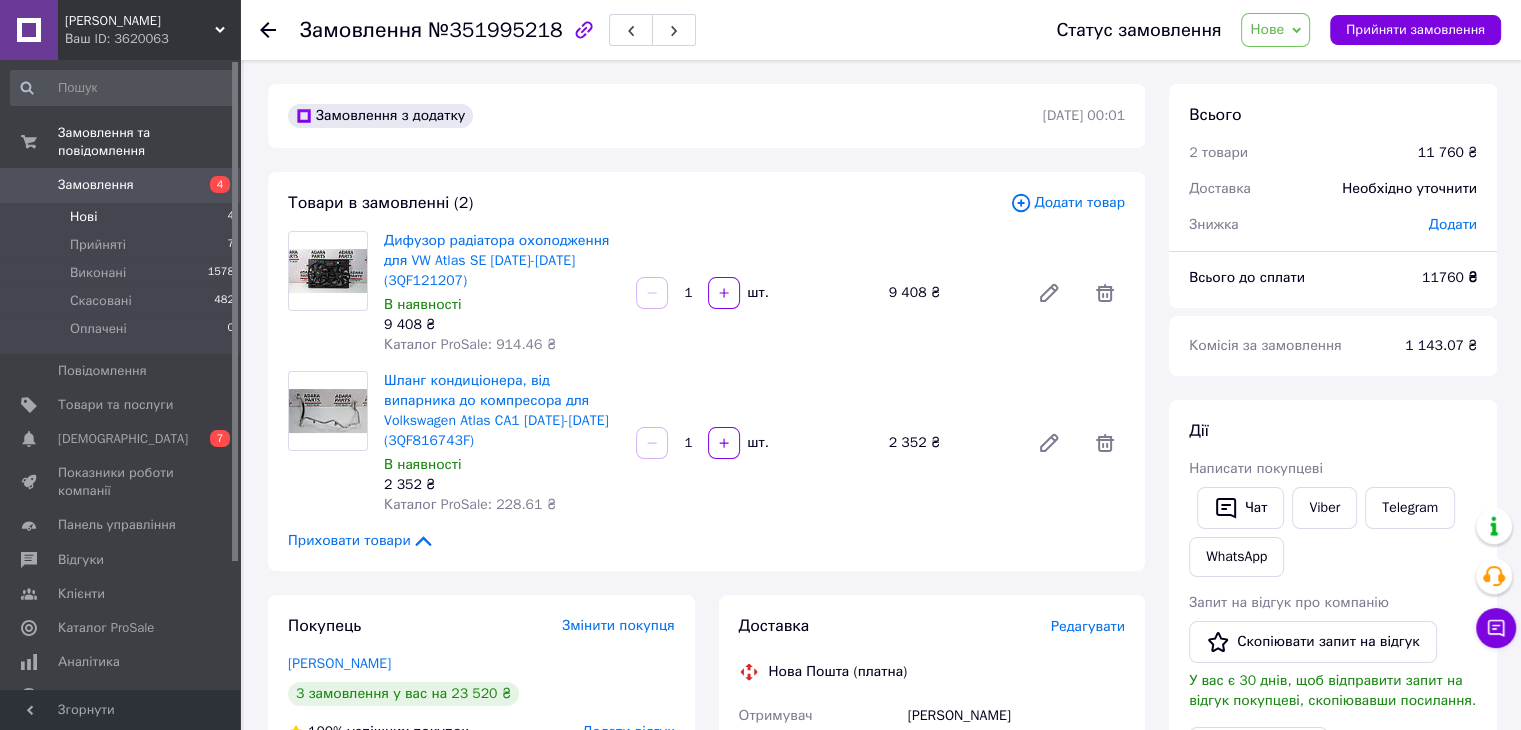 click on "Нові" at bounding box center (83, 217) 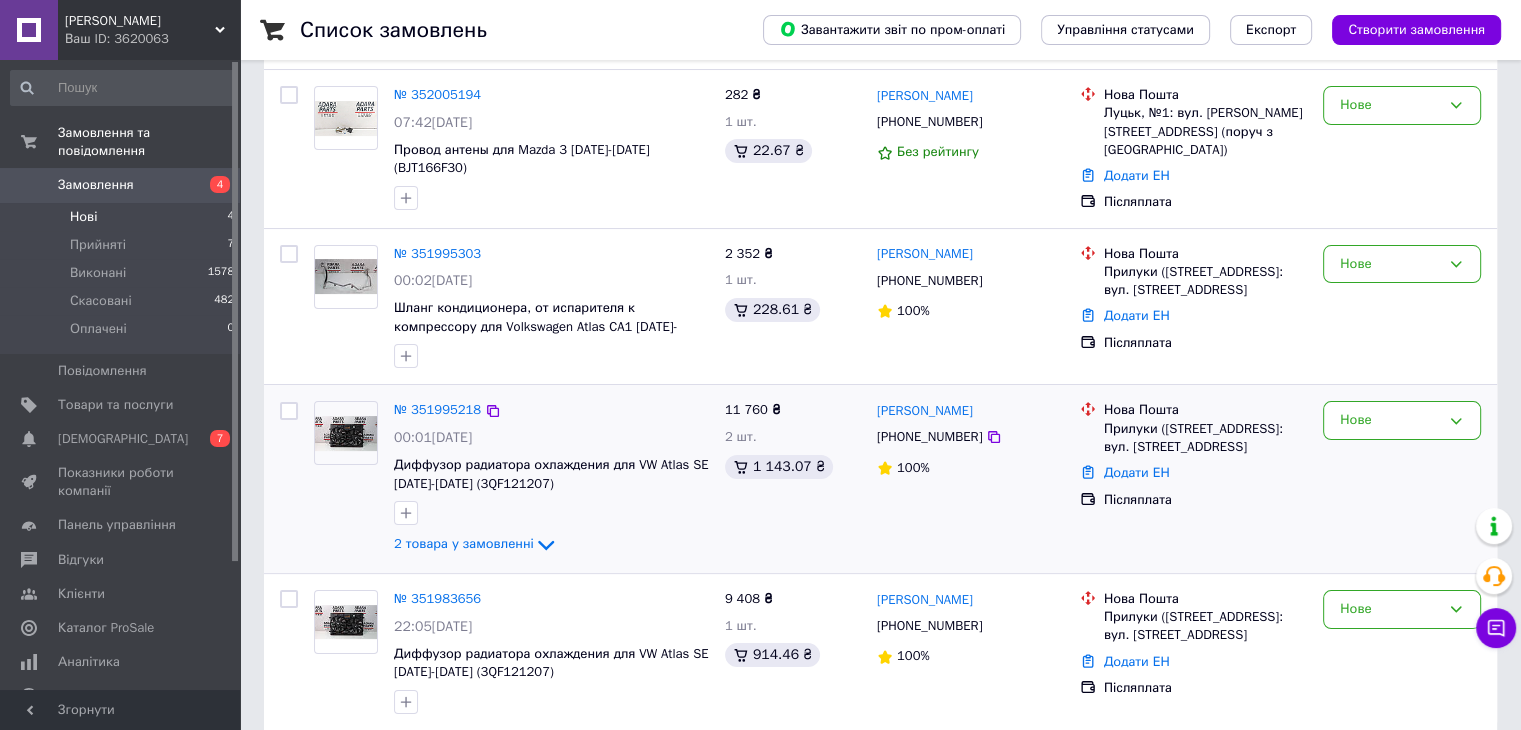 scroll, scrollTop: 221, scrollLeft: 0, axis: vertical 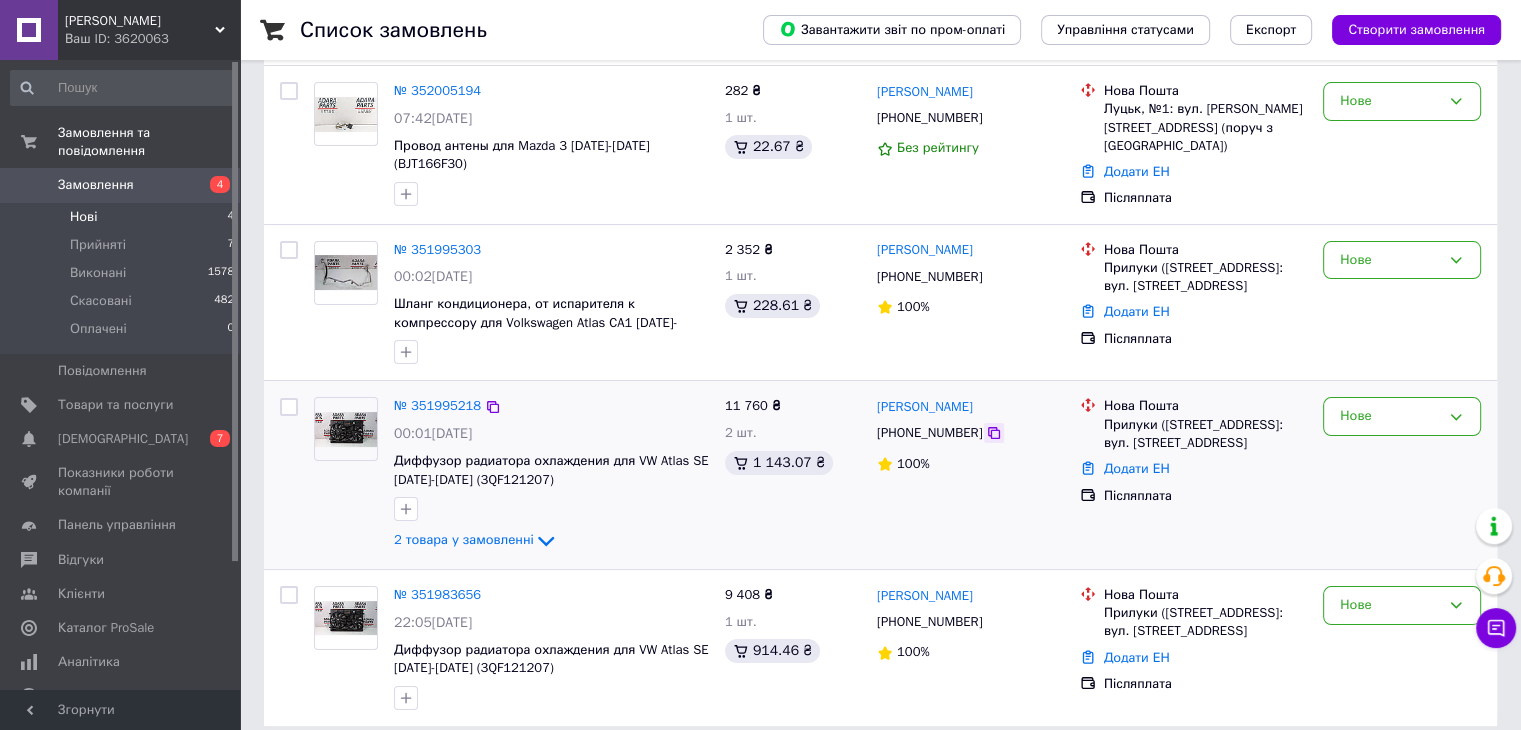 click 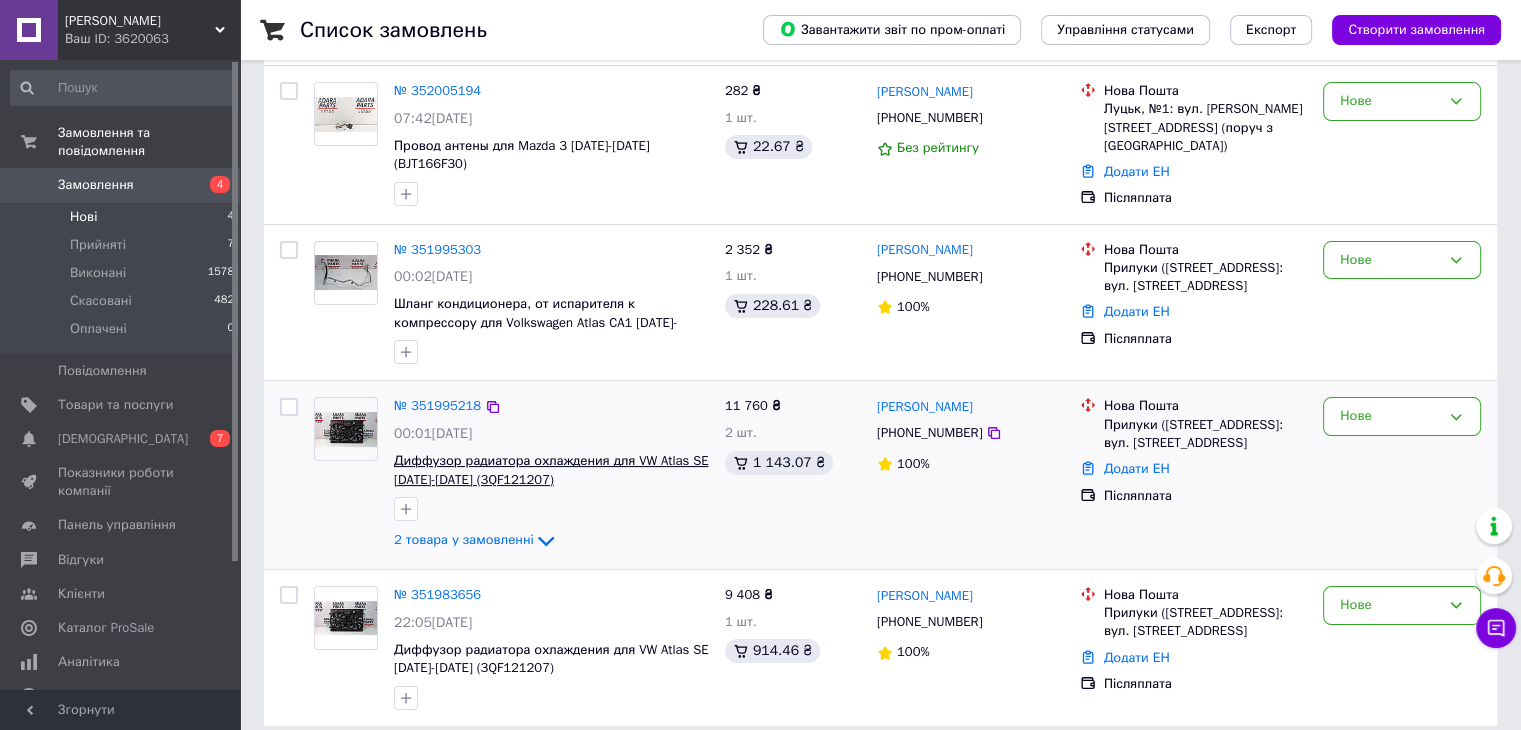 click on "Диффузор радиатора охлаждения для VW Atlas SE [DATE]-[DATE] (3QF121207)" at bounding box center (551, 470) 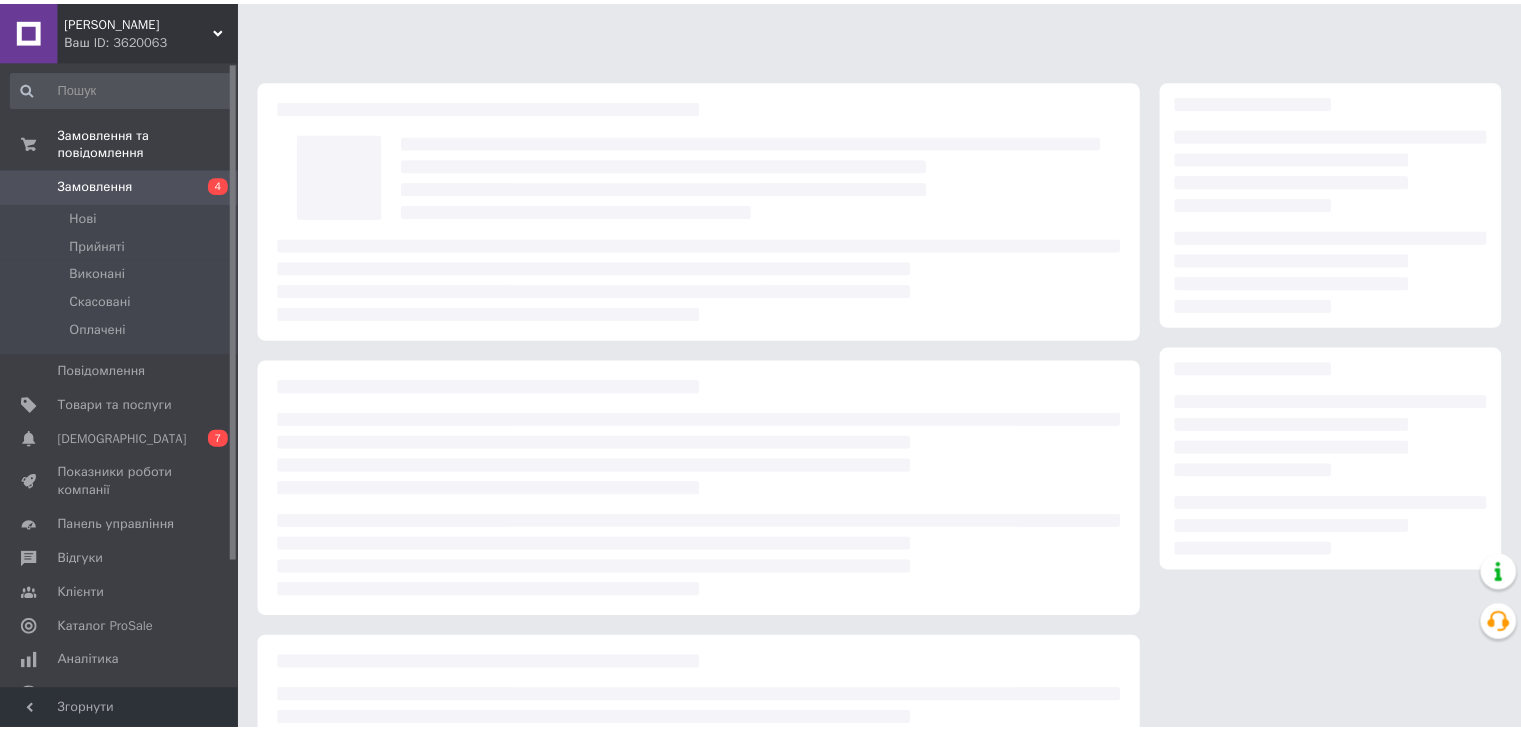 scroll, scrollTop: 0, scrollLeft: 0, axis: both 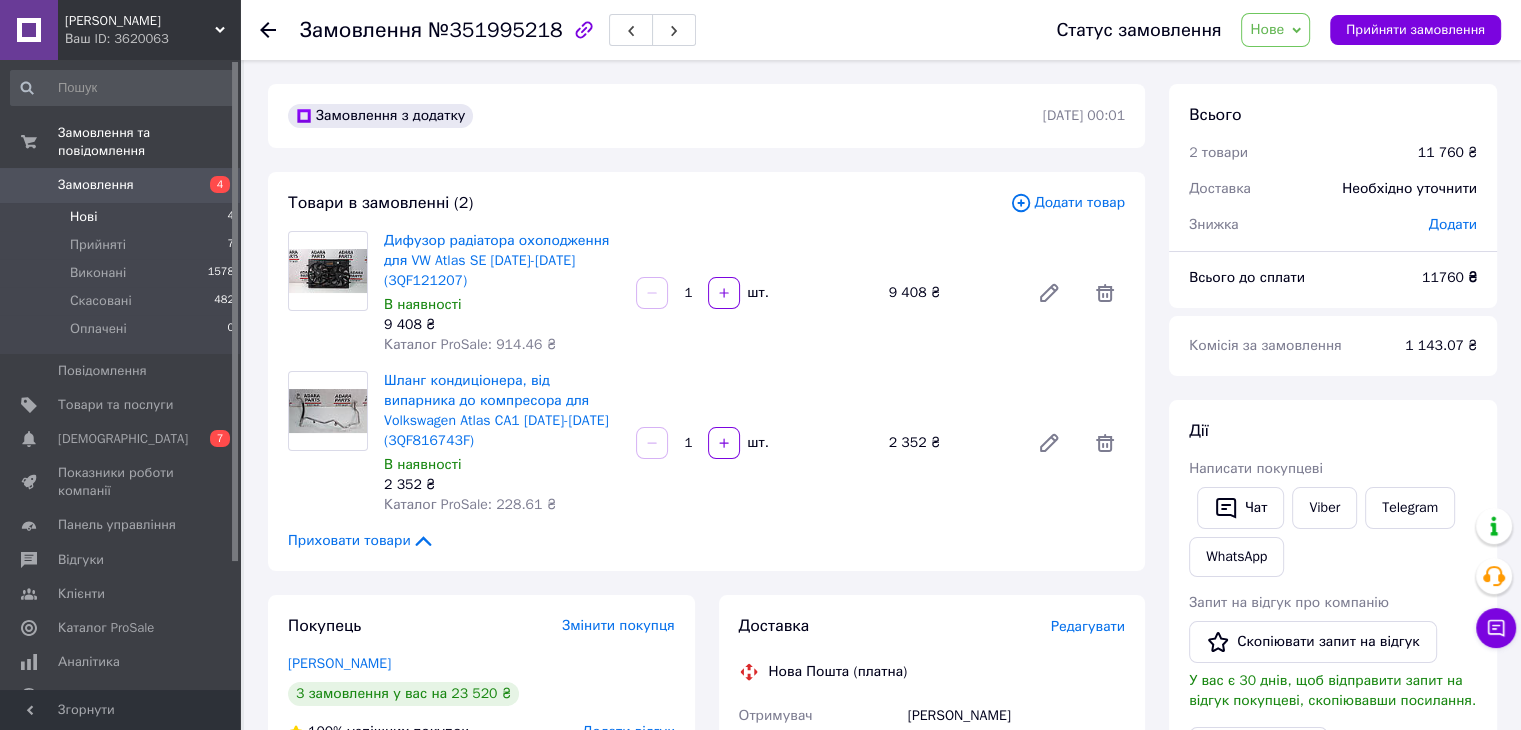 click on "Нові" at bounding box center [83, 217] 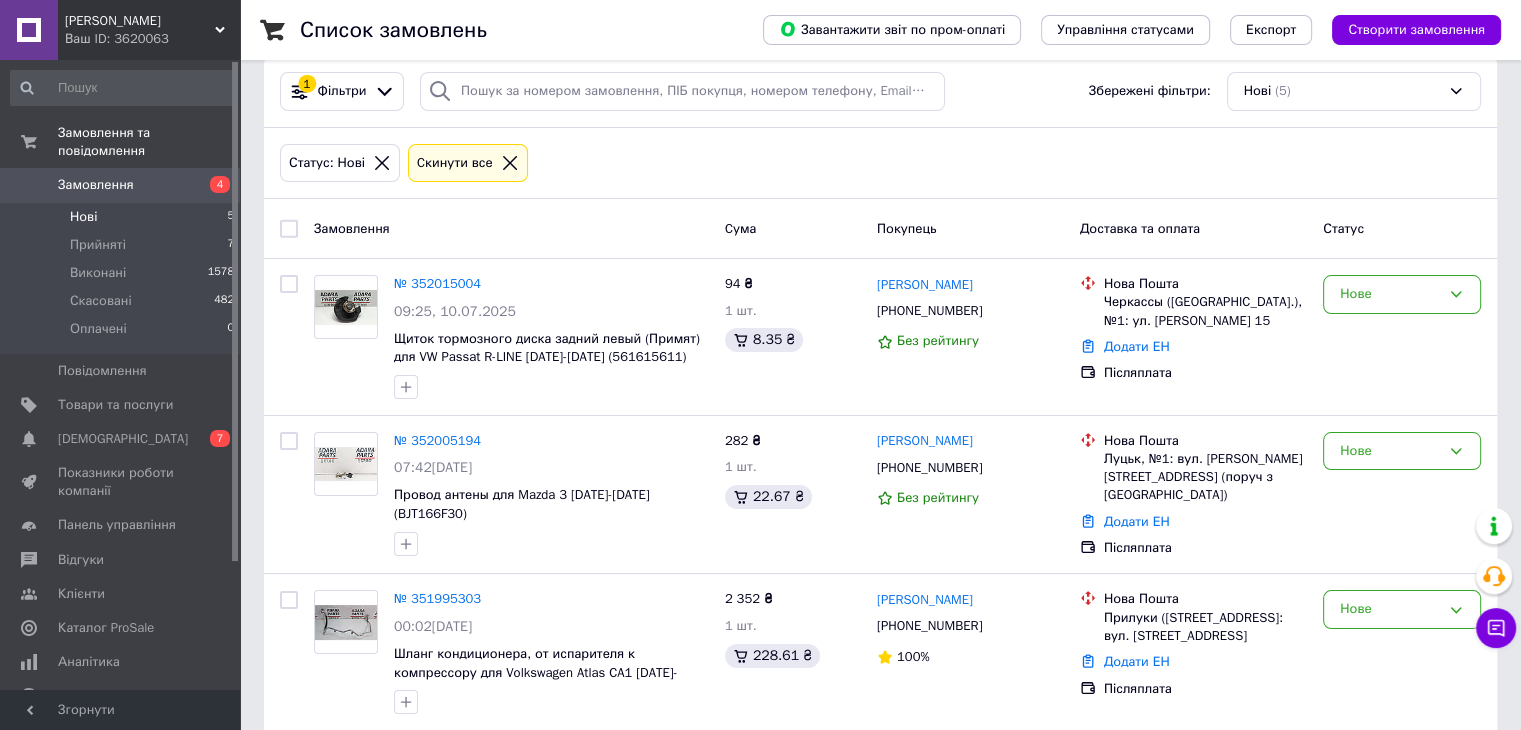 scroll, scrollTop: 0, scrollLeft: 0, axis: both 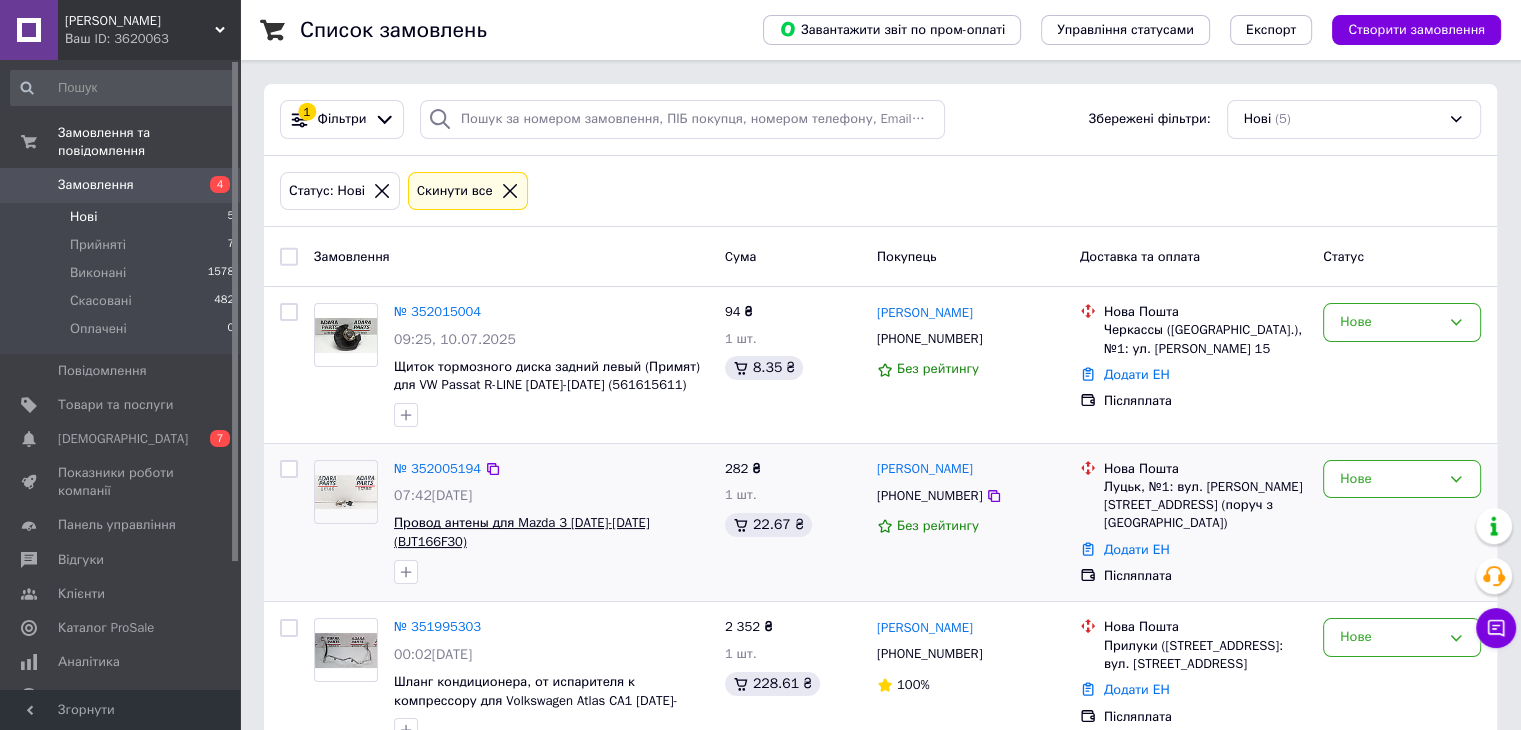 click on "Провод антены для Mazda 3 [DATE]-[DATE] (BJT166F30)" at bounding box center [522, 532] 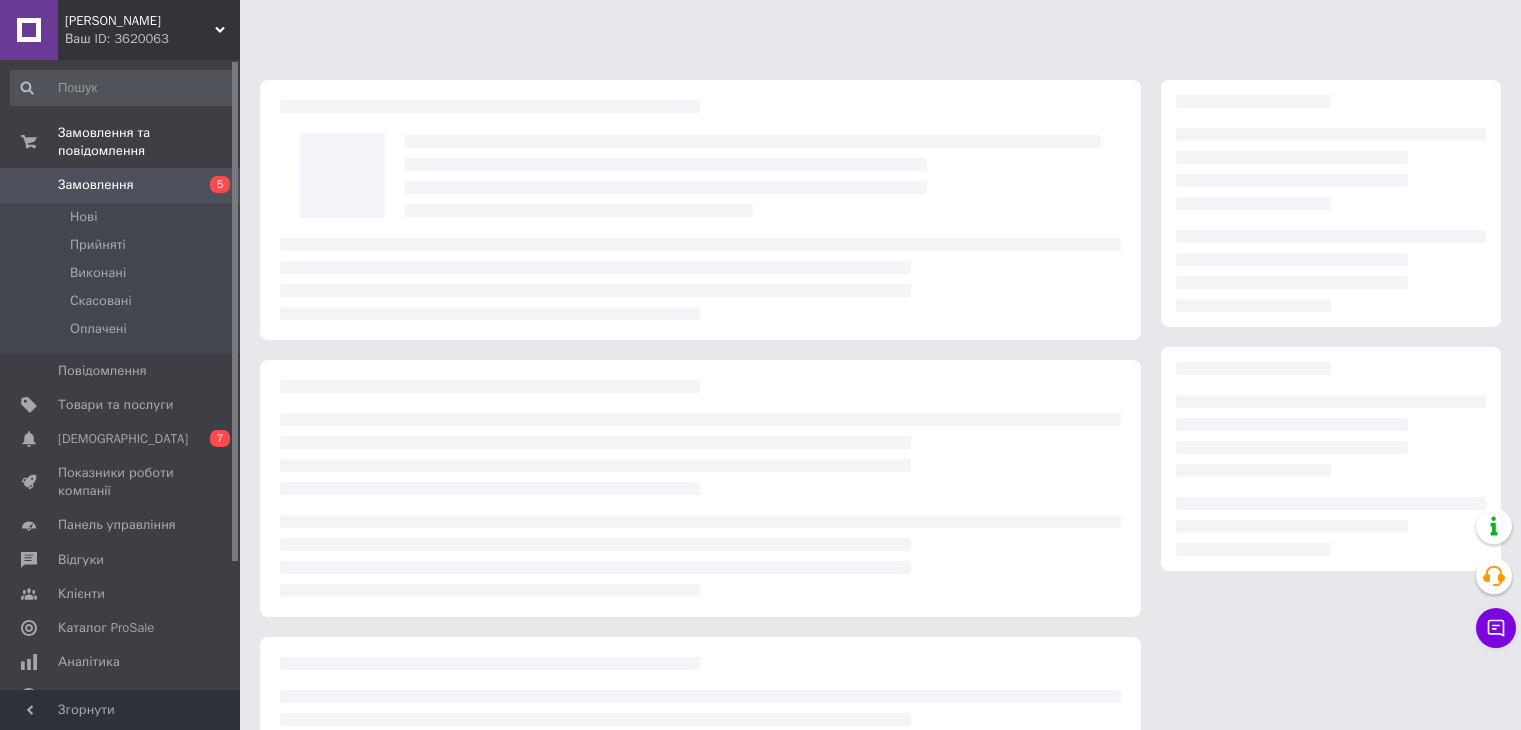 scroll, scrollTop: 0, scrollLeft: 0, axis: both 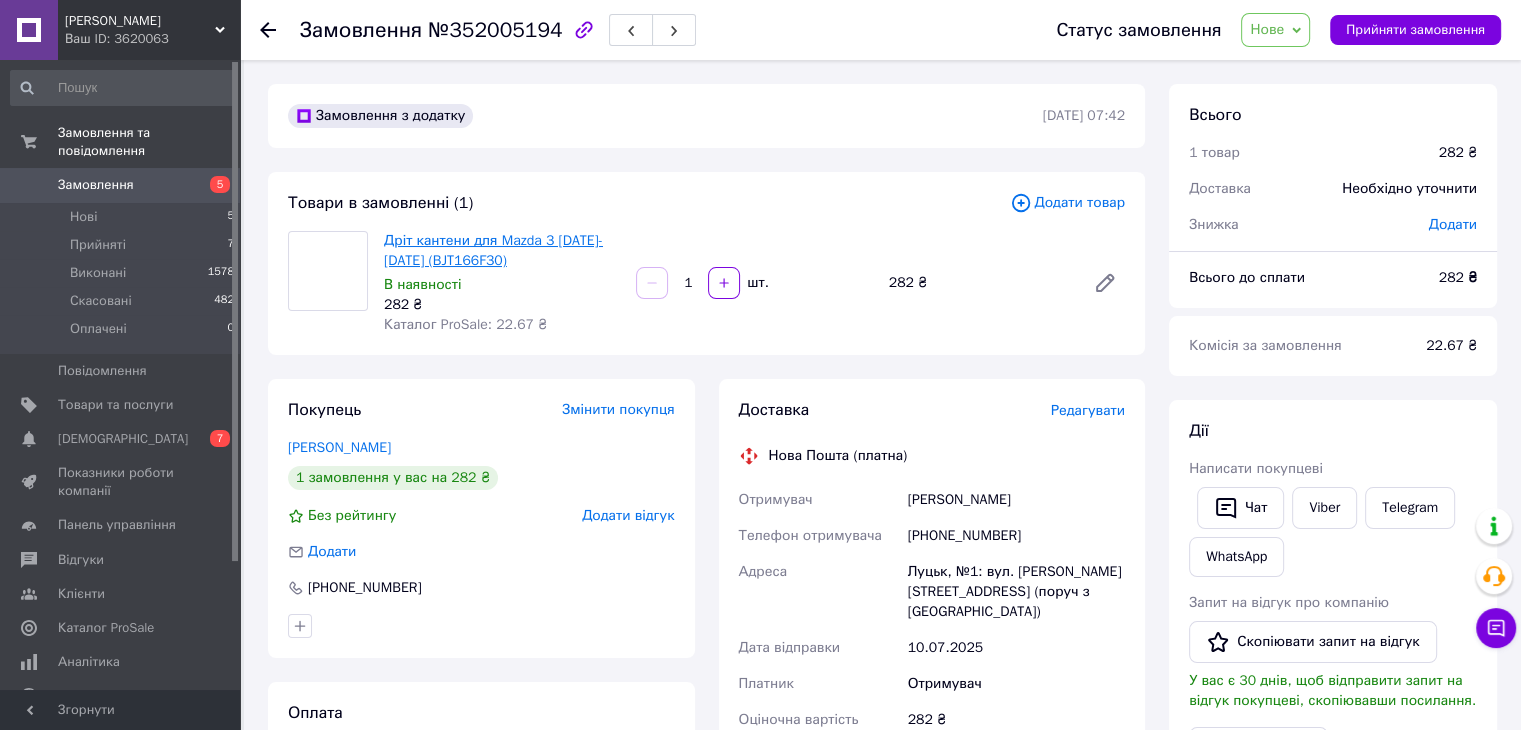 click on "Дріт кантени для Mazda 3 2013-2016 (BJT166F30)" at bounding box center (493, 250) 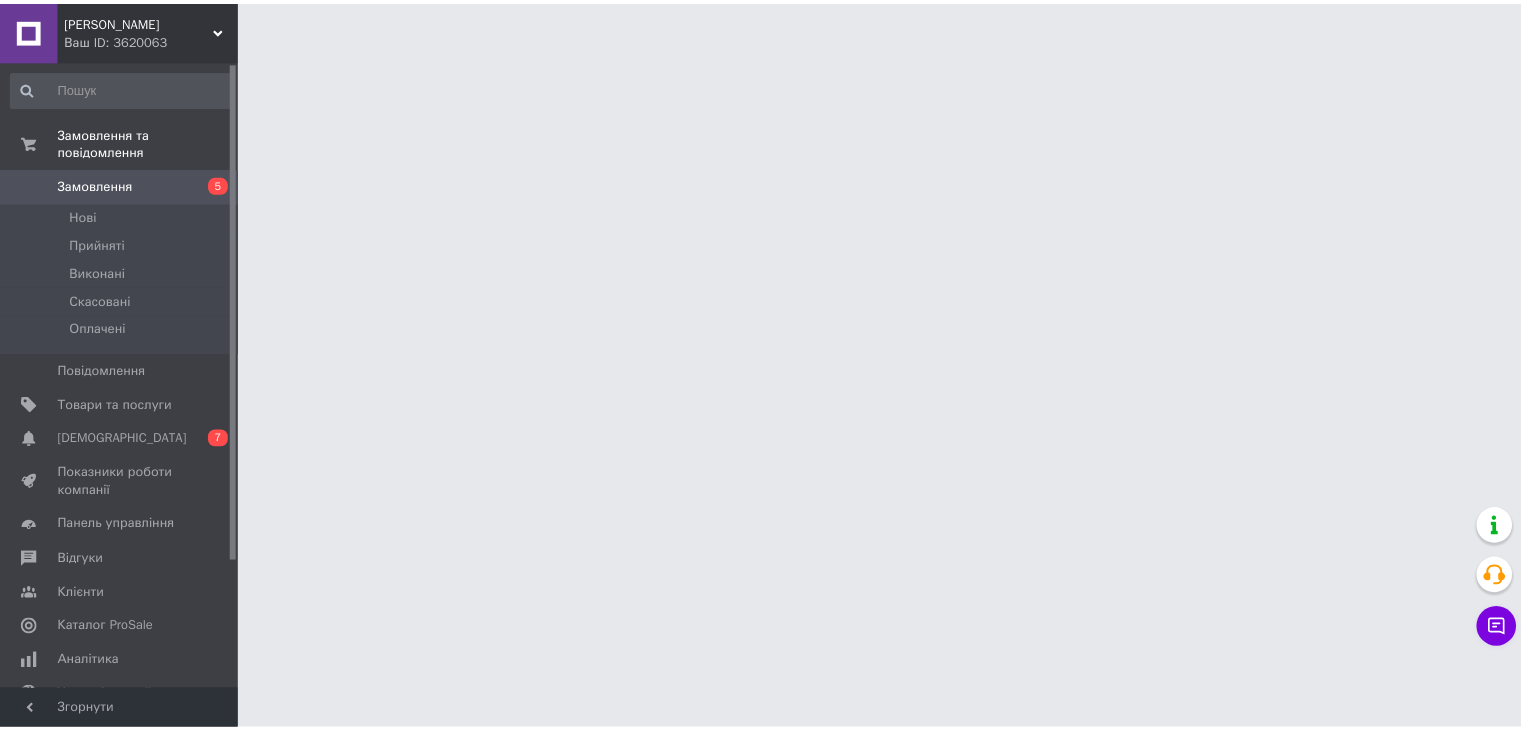 scroll, scrollTop: 0, scrollLeft: 0, axis: both 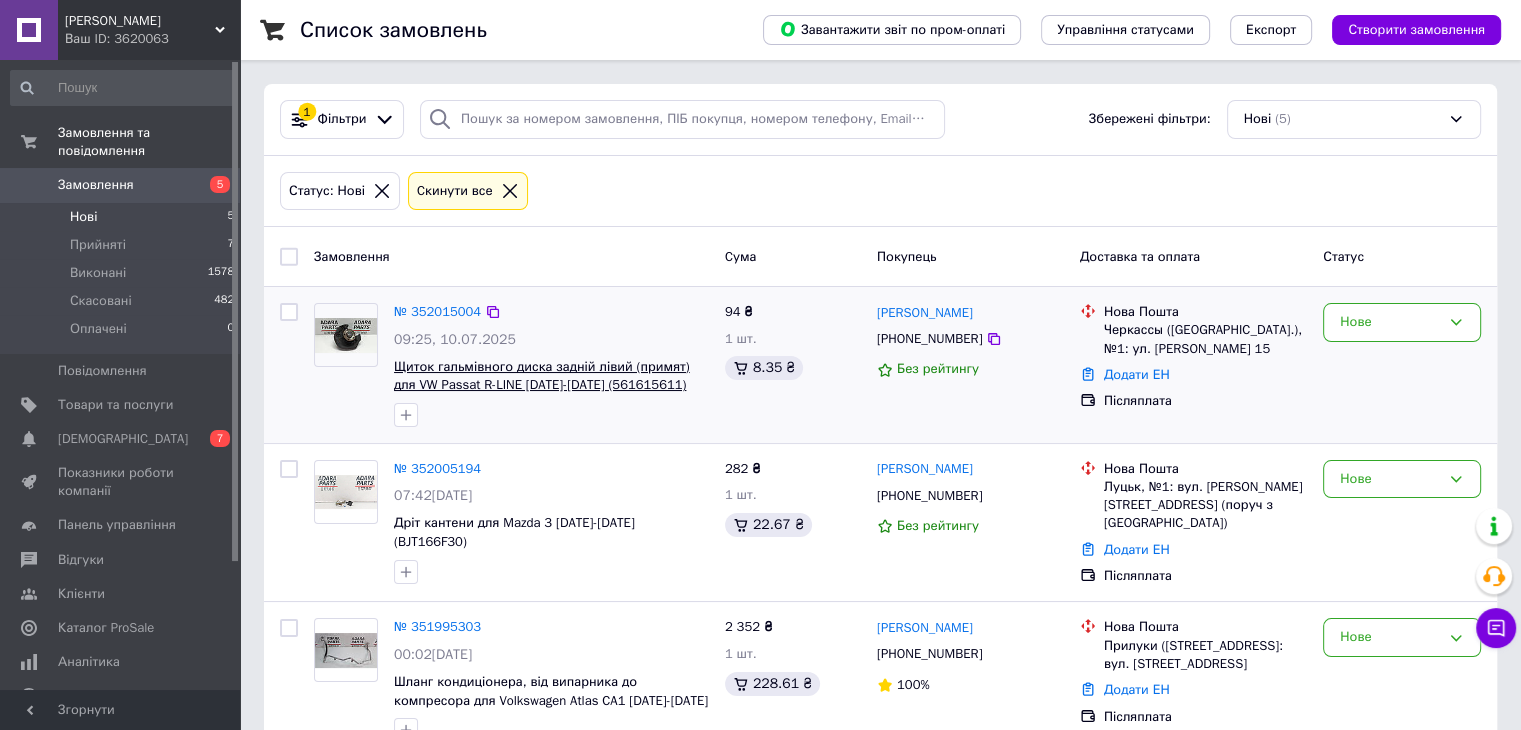 click on "Щиток гальмівного диска задній лівий (примят) для VW Passat R-LINE [DATE]-[DATE] (561615611)" at bounding box center (542, 376) 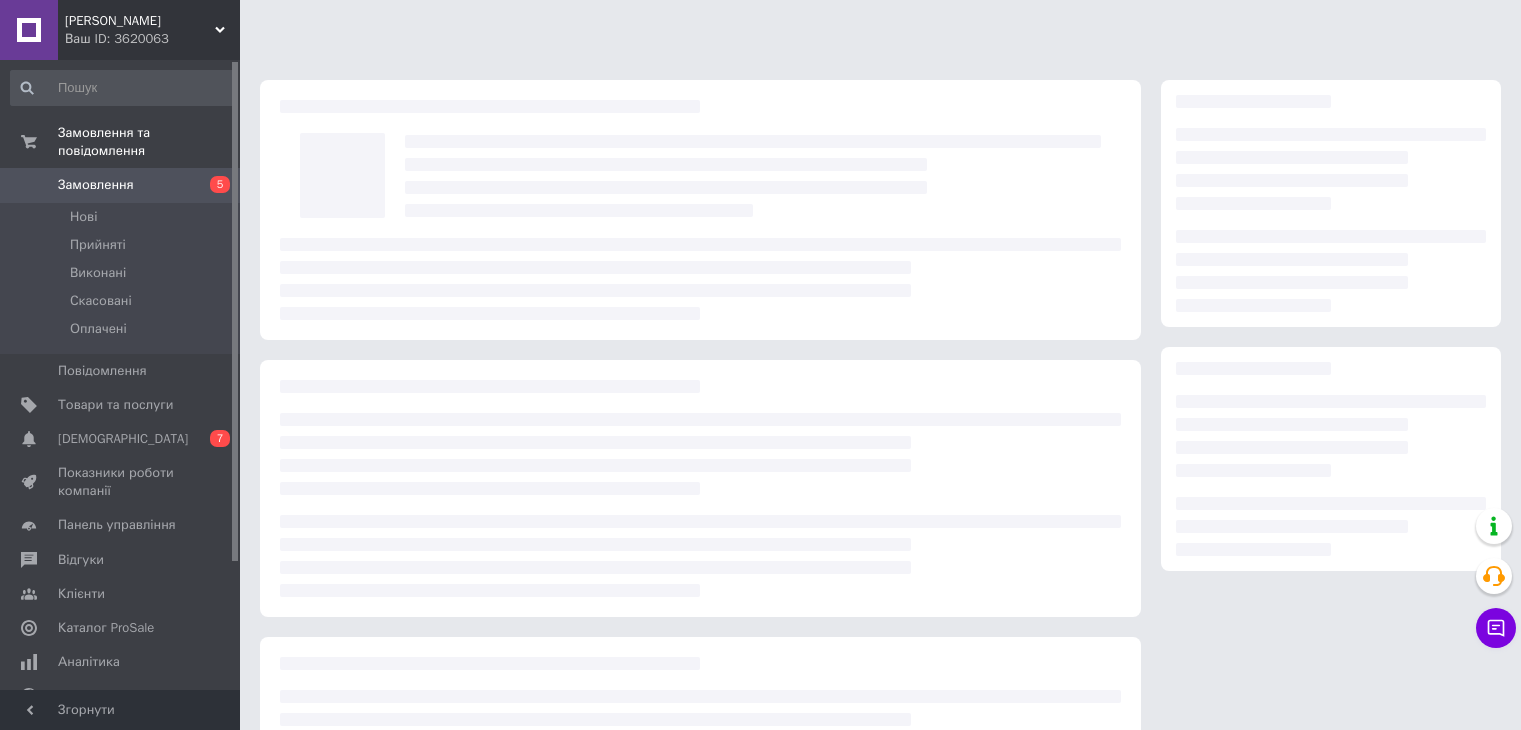 scroll, scrollTop: 0, scrollLeft: 0, axis: both 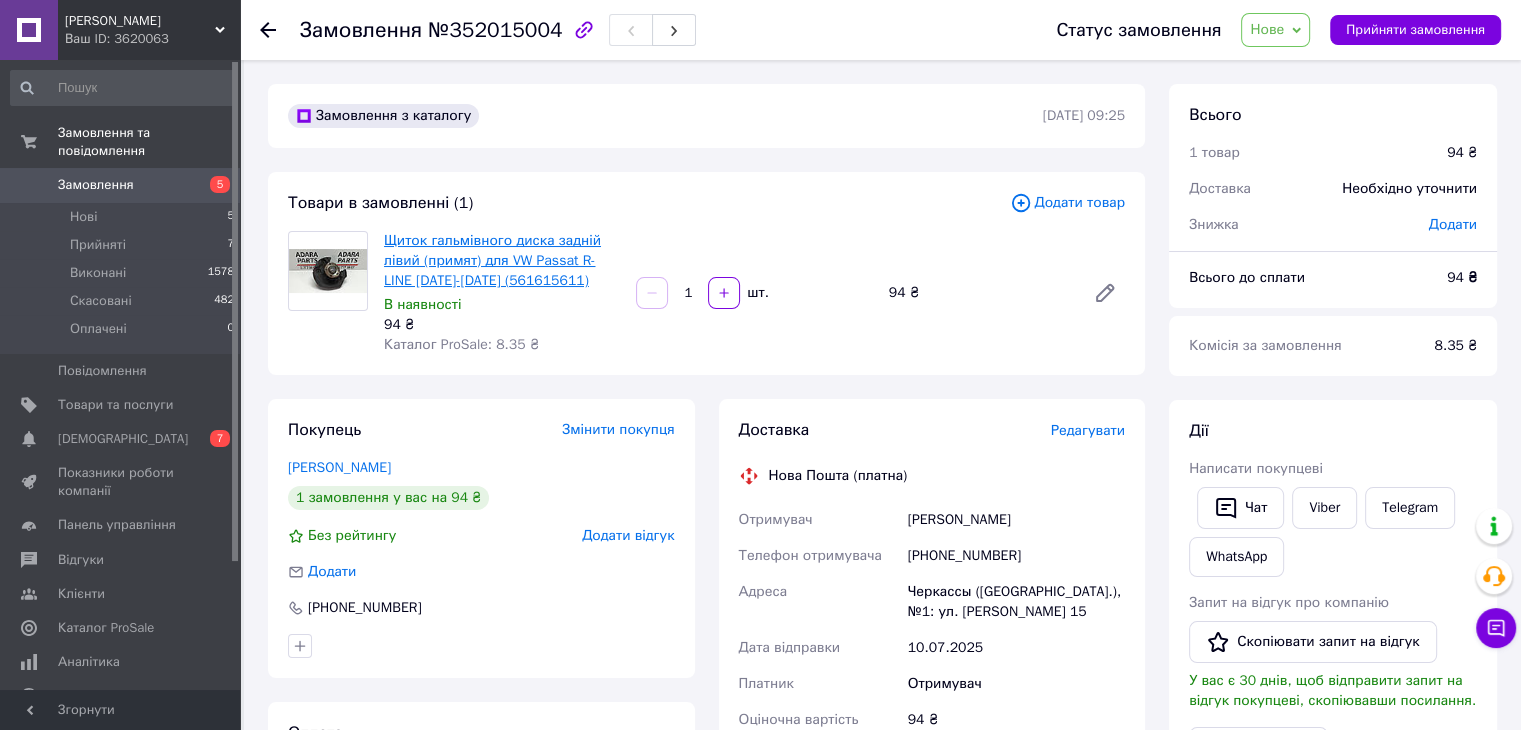 click on "Щиток гальмівного диска задній лівий (примят) для VW Passat R-LINE [DATE]-[DATE] (561615611)" at bounding box center [492, 260] 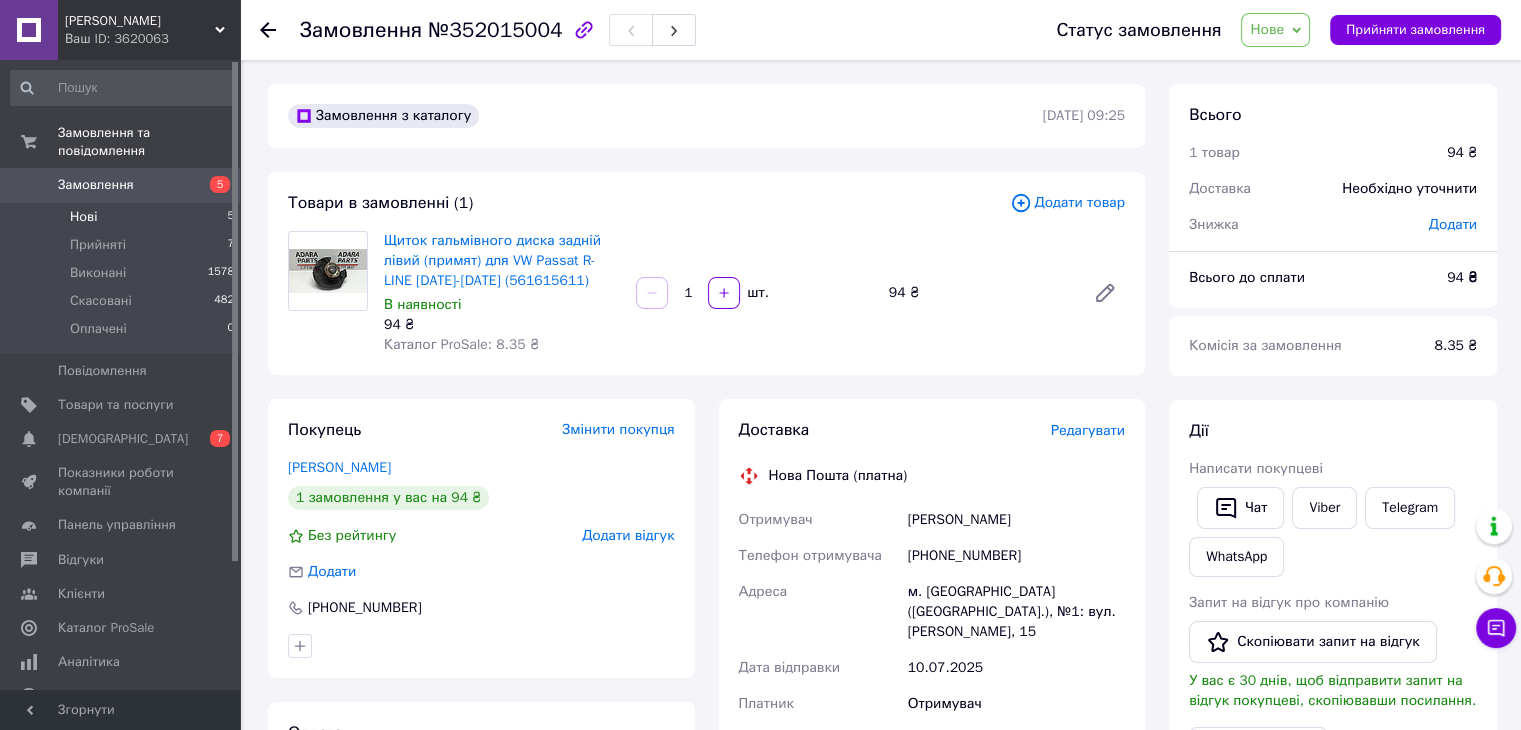 click on "Нові" at bounding box center (83, 217) 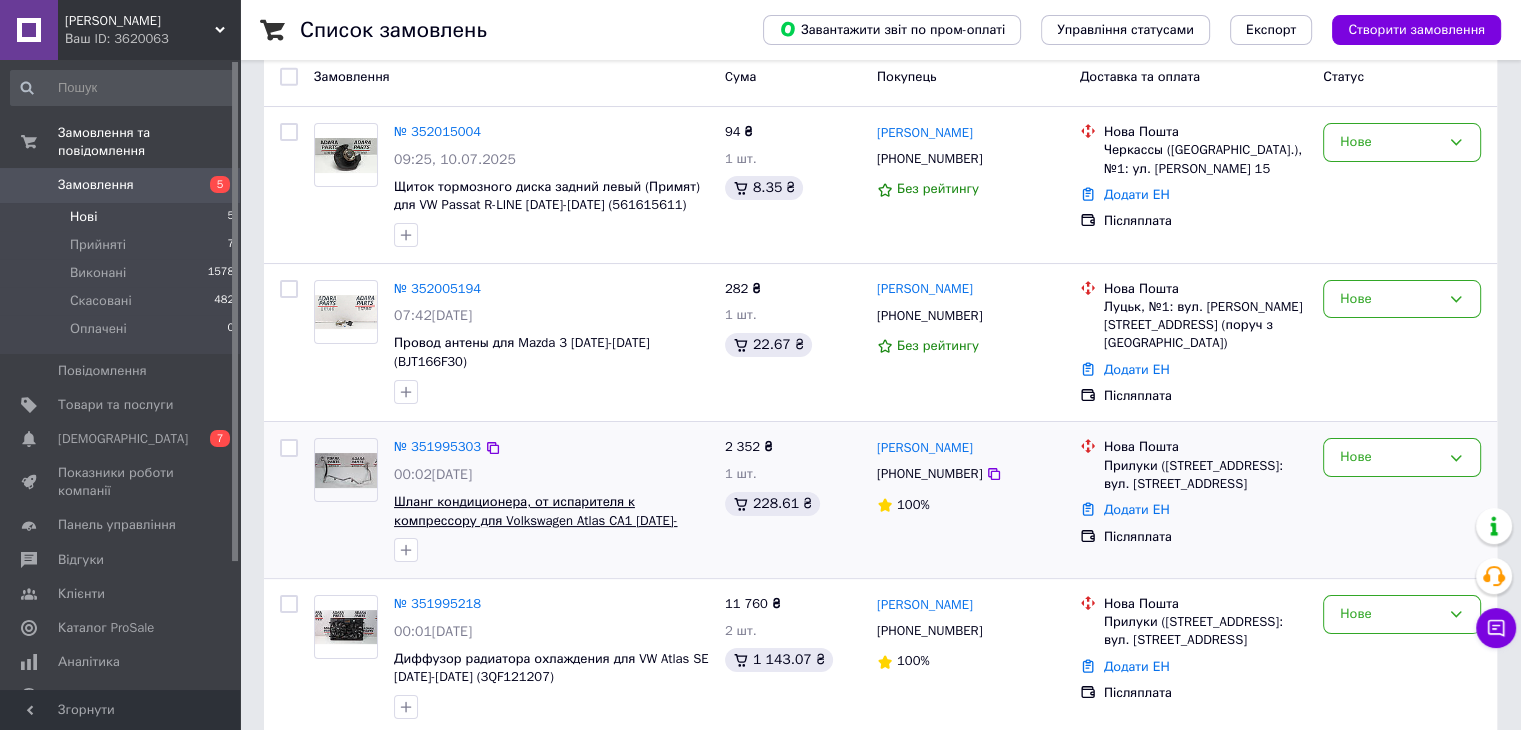 scroll, scrollTop: 377, scrollLeft: 0, axis: vertical 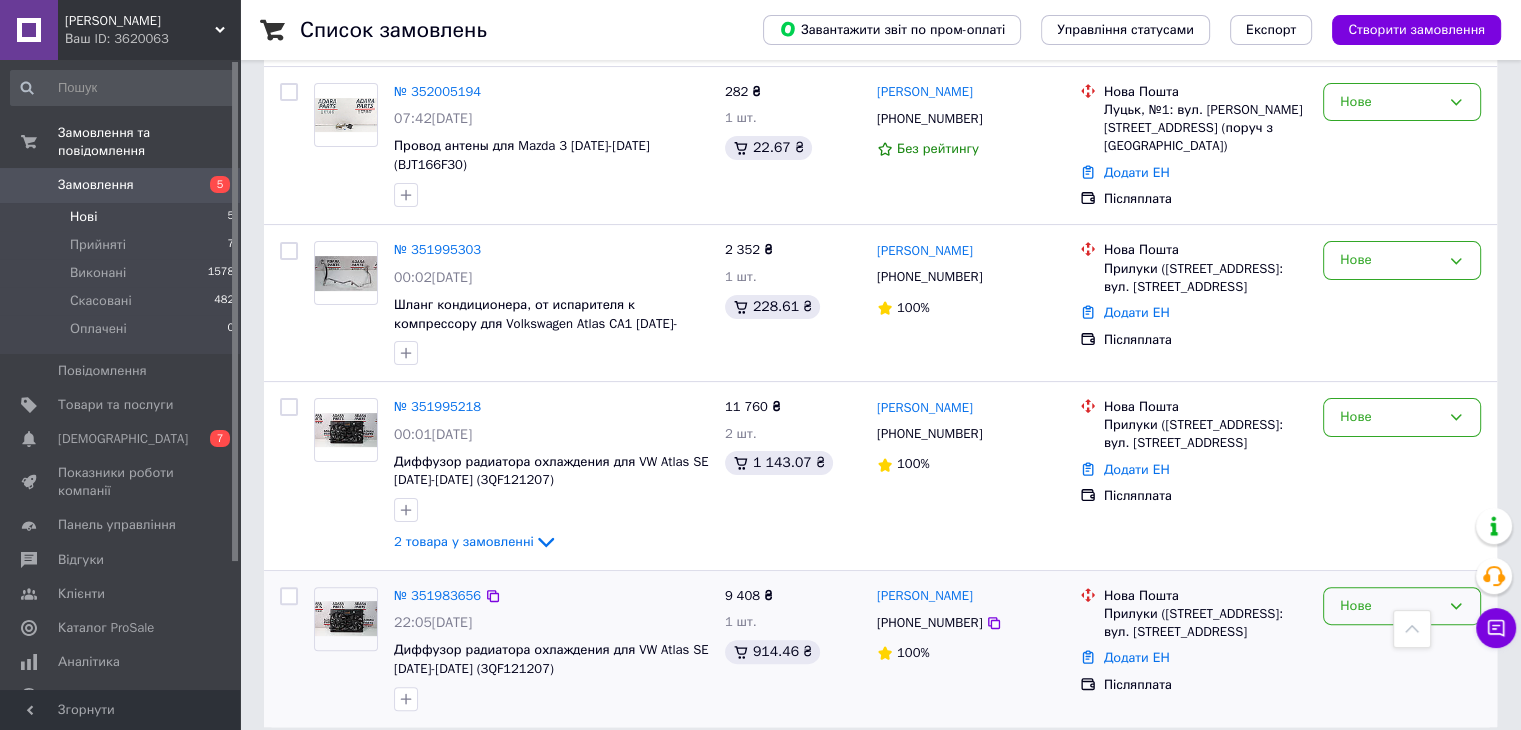 click on "Нове" at bounding box center [1390, 606] 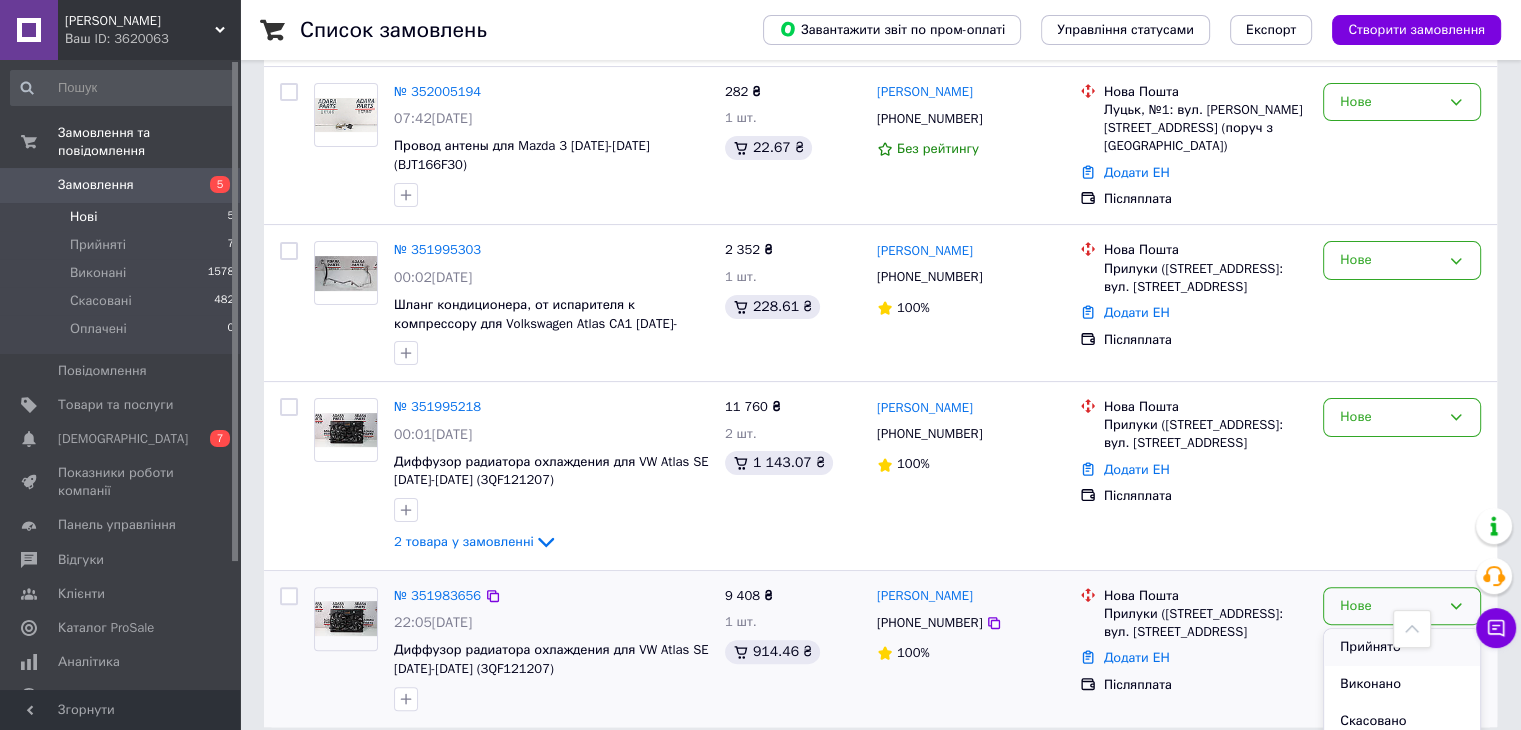 click on "Прийнято" at bounding box center [1402, 647] 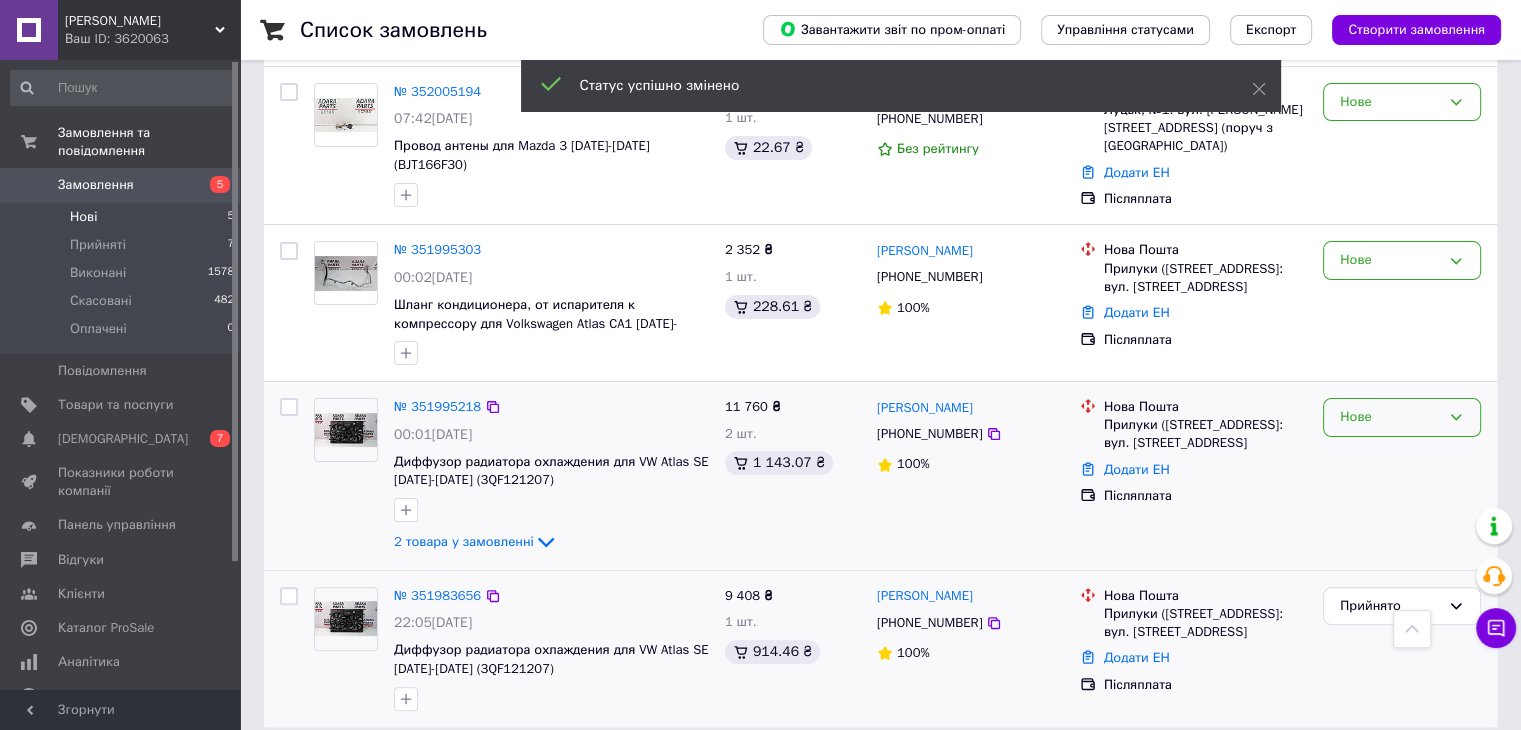 click on "Нове" at bounding box center (1390, 417) 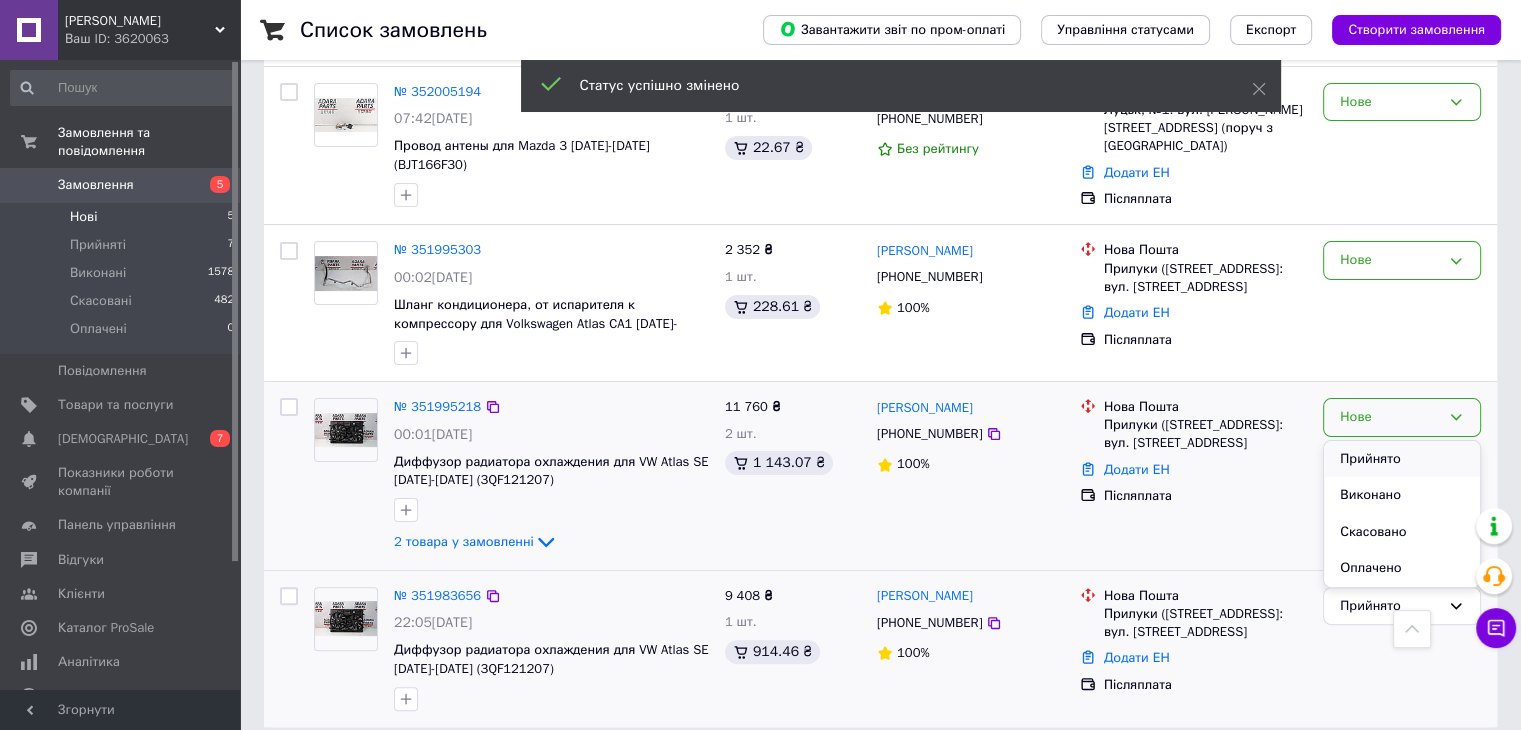 click on "Прийнято" at bounding box center [1402, 459] 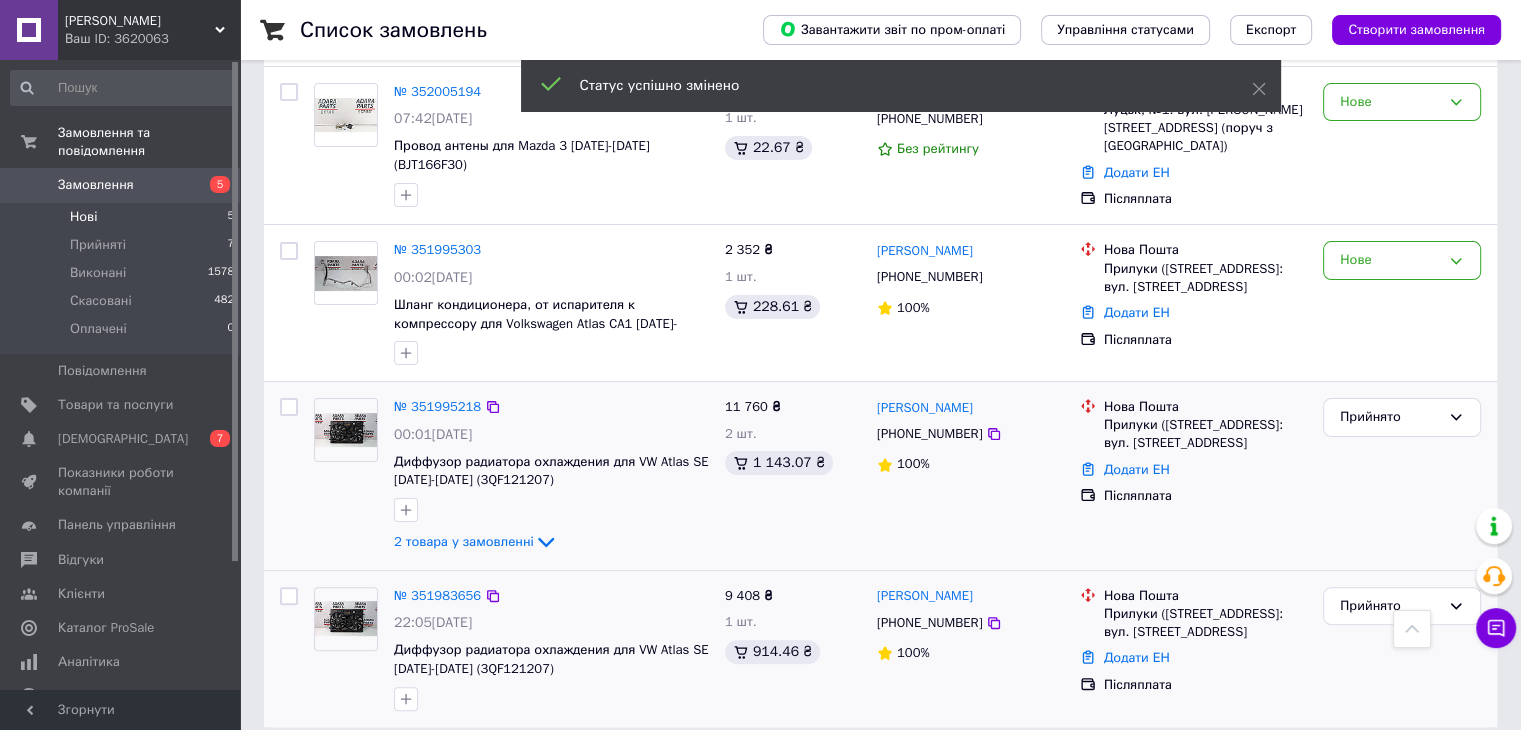 click on "Нове" at bounding box center [1390, 260] 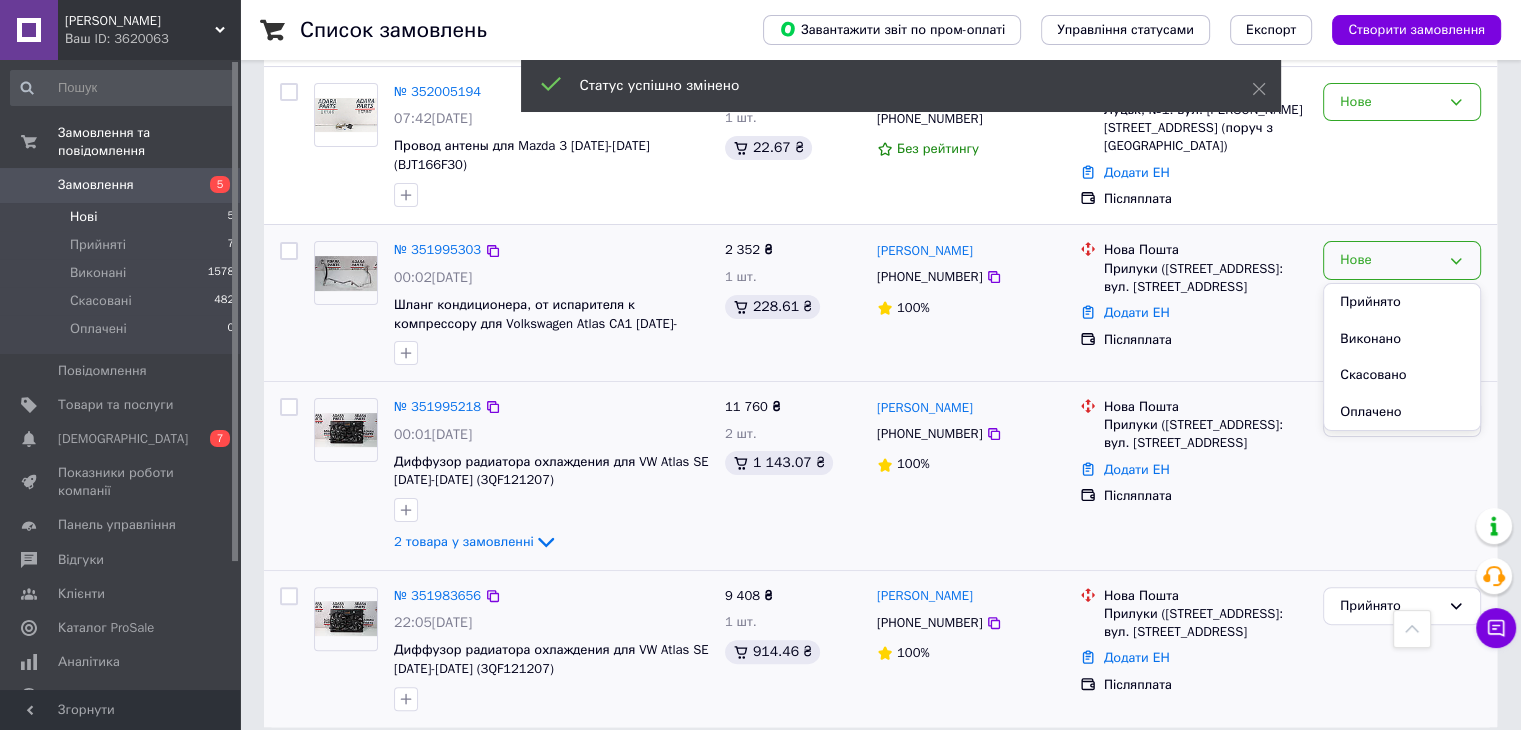 click on "Прийнято" at bounding box center [1402, 302] 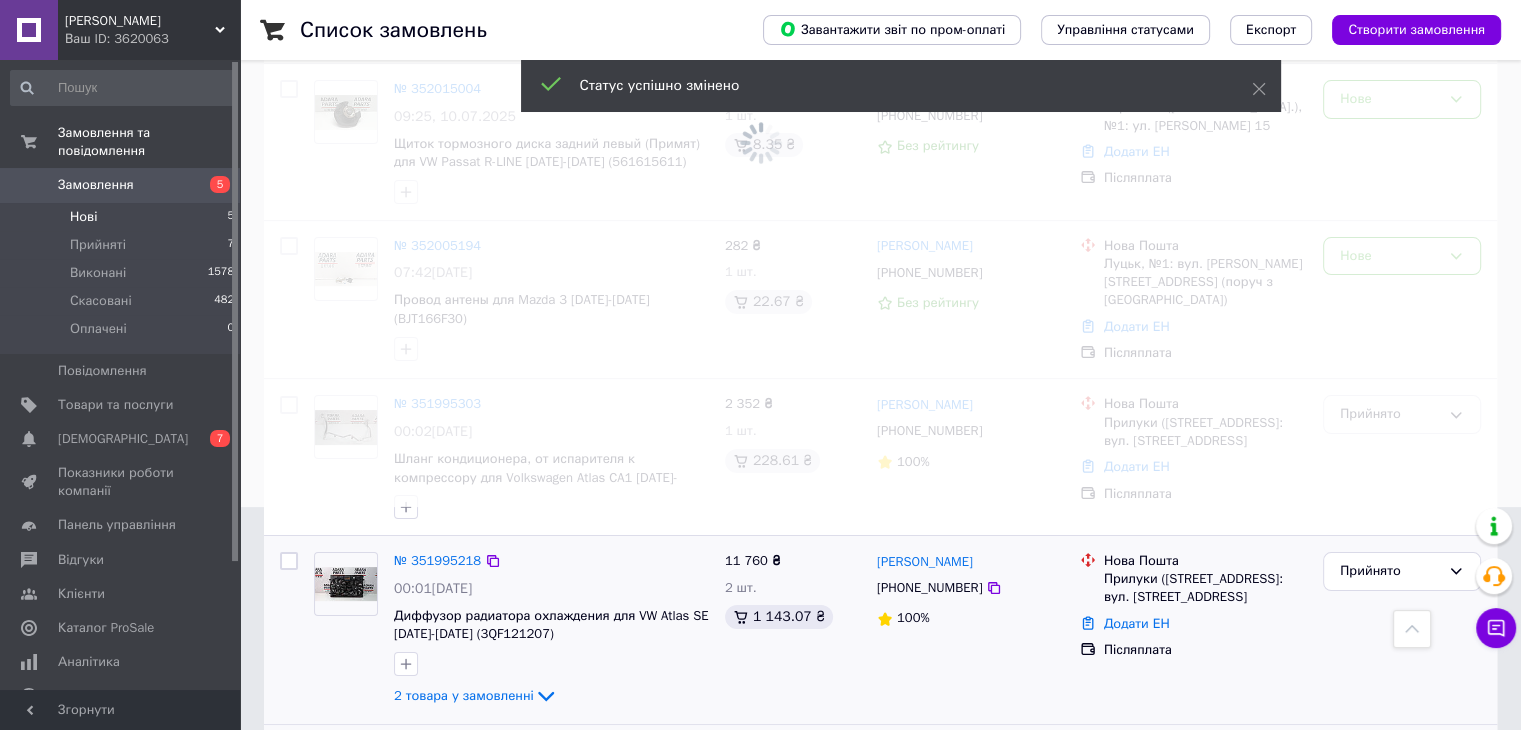 scroll, scrollTop: 177, scrollLeft: 0, axis: vertical 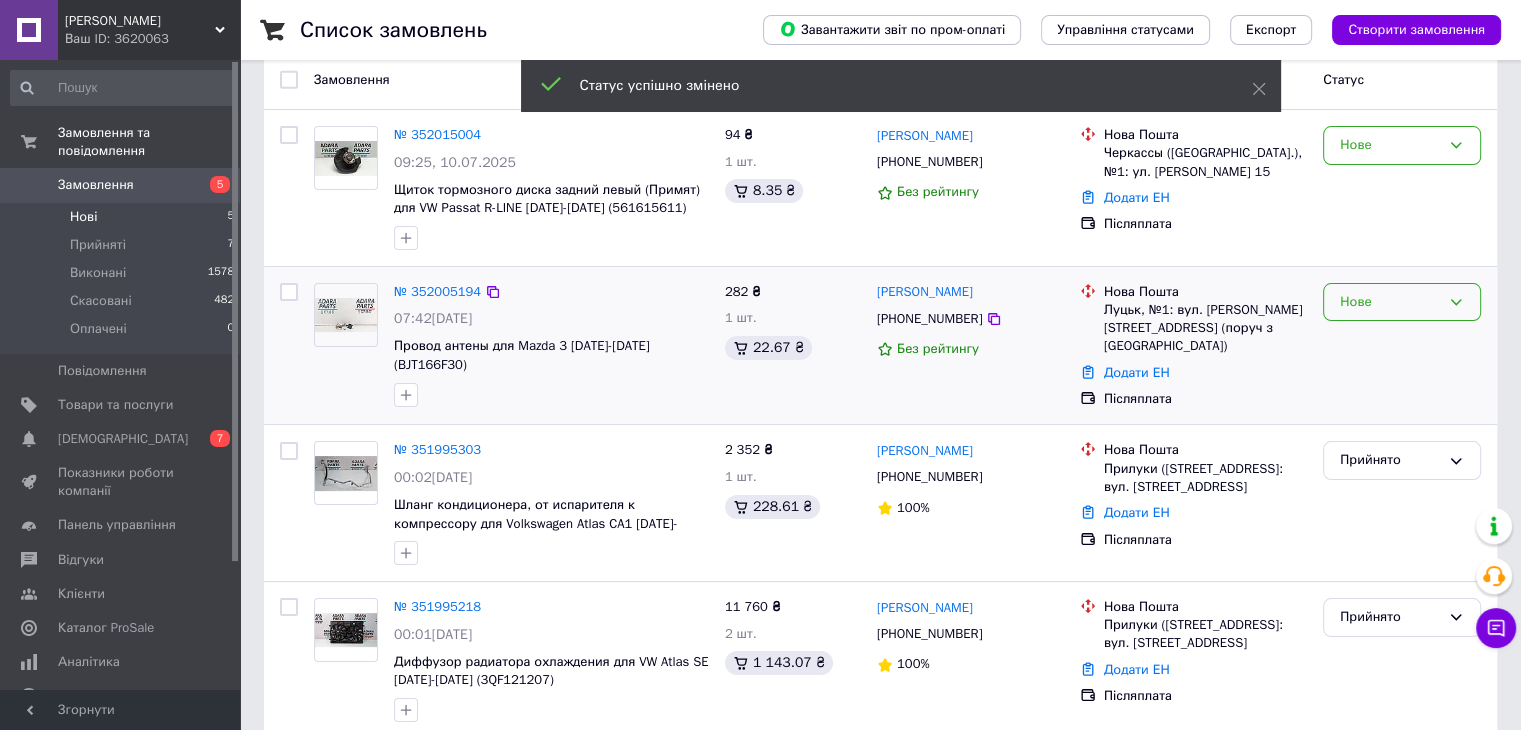 click on "Нове" at bounding box center (1390, 302) 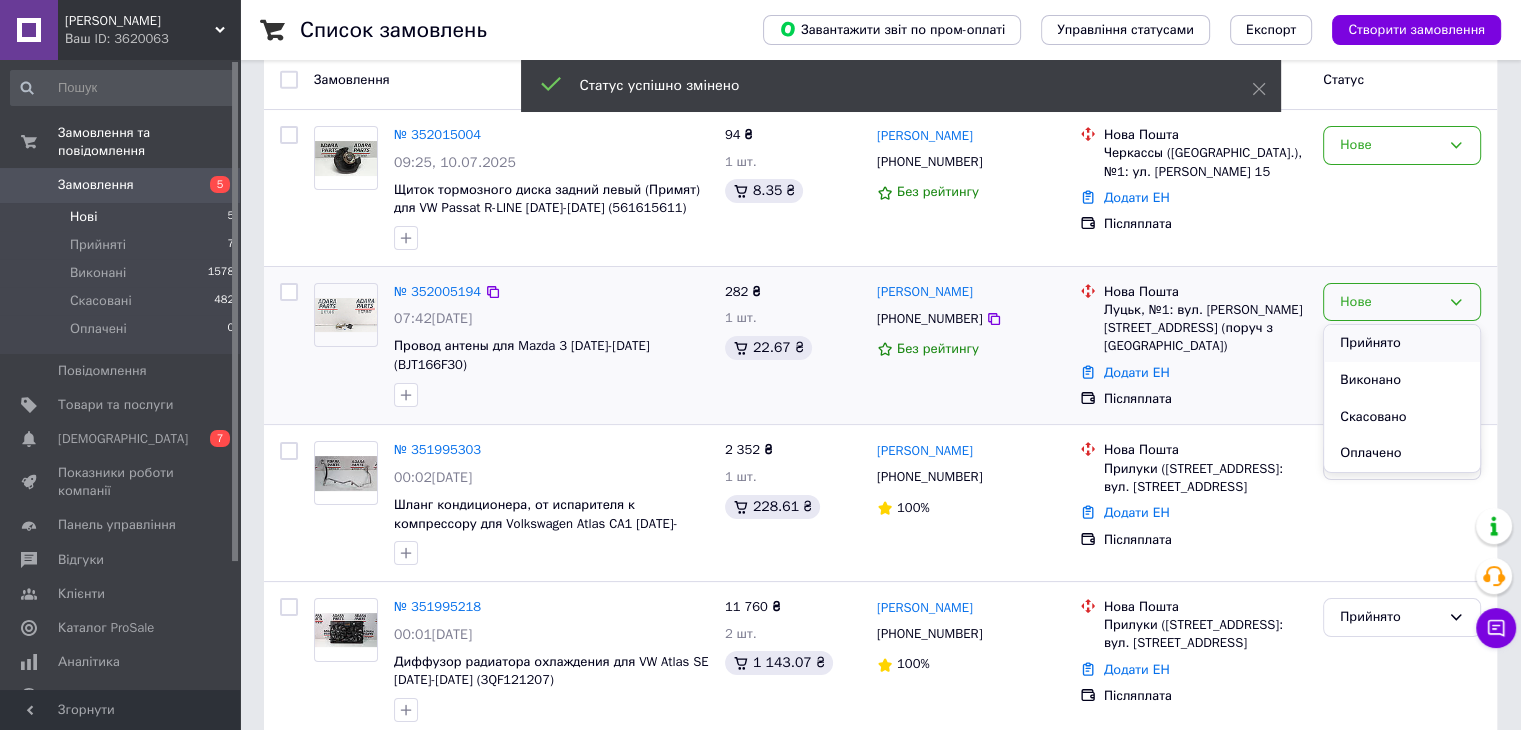 click on "Прийнято" at bounding box center [1402, 343] 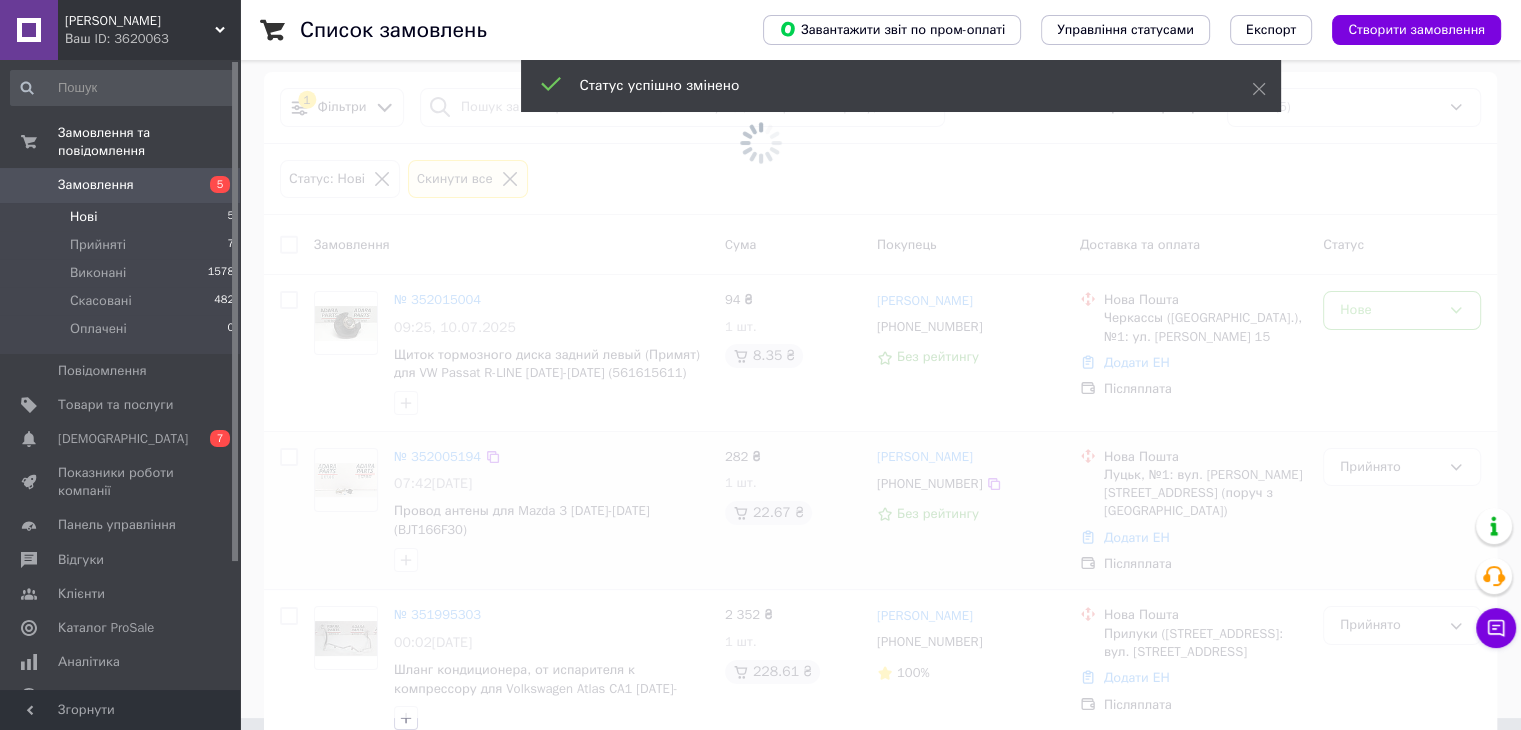 scroll, scrollTop: 0, scrollLeft: 0, axis: both 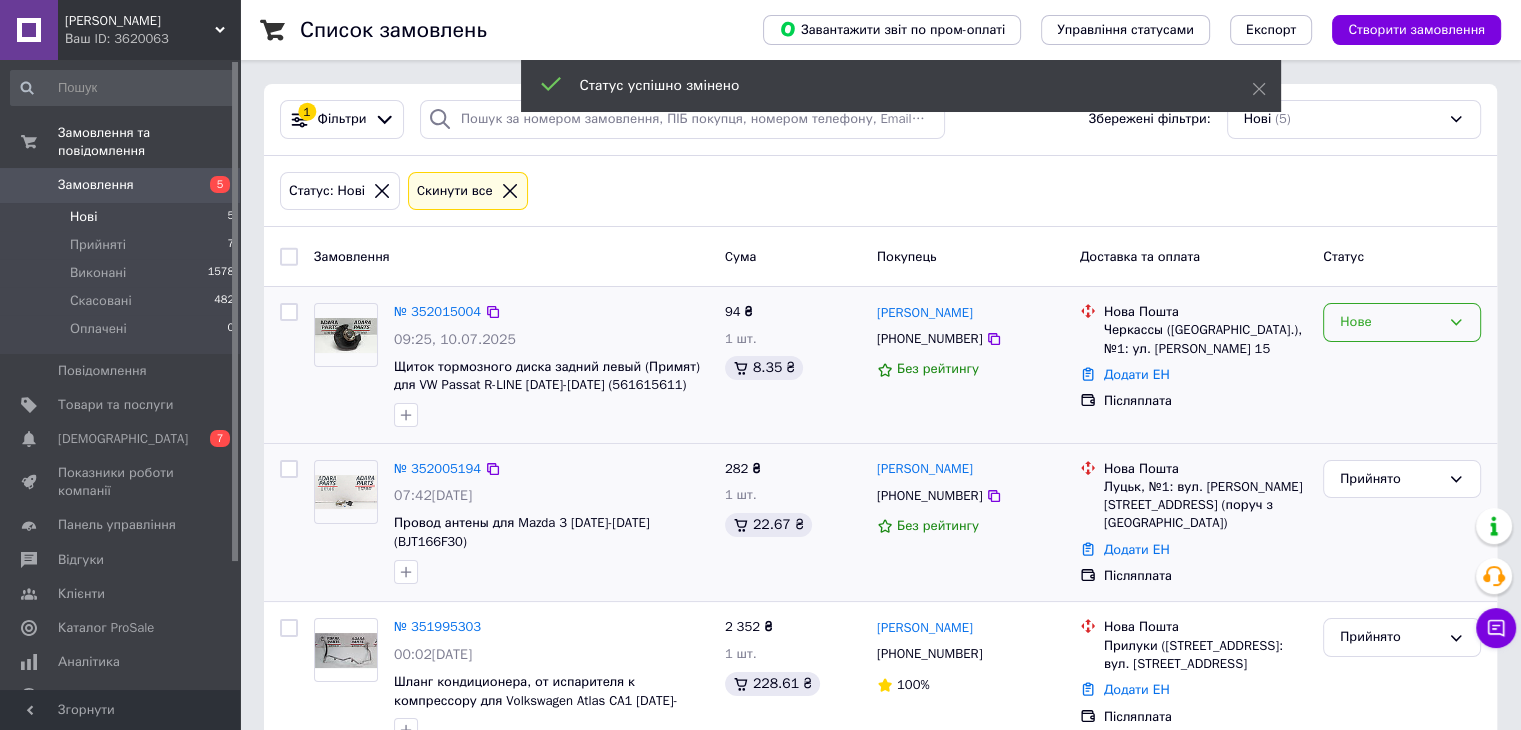 click on "Нове" at bounding box center [1390, 322] 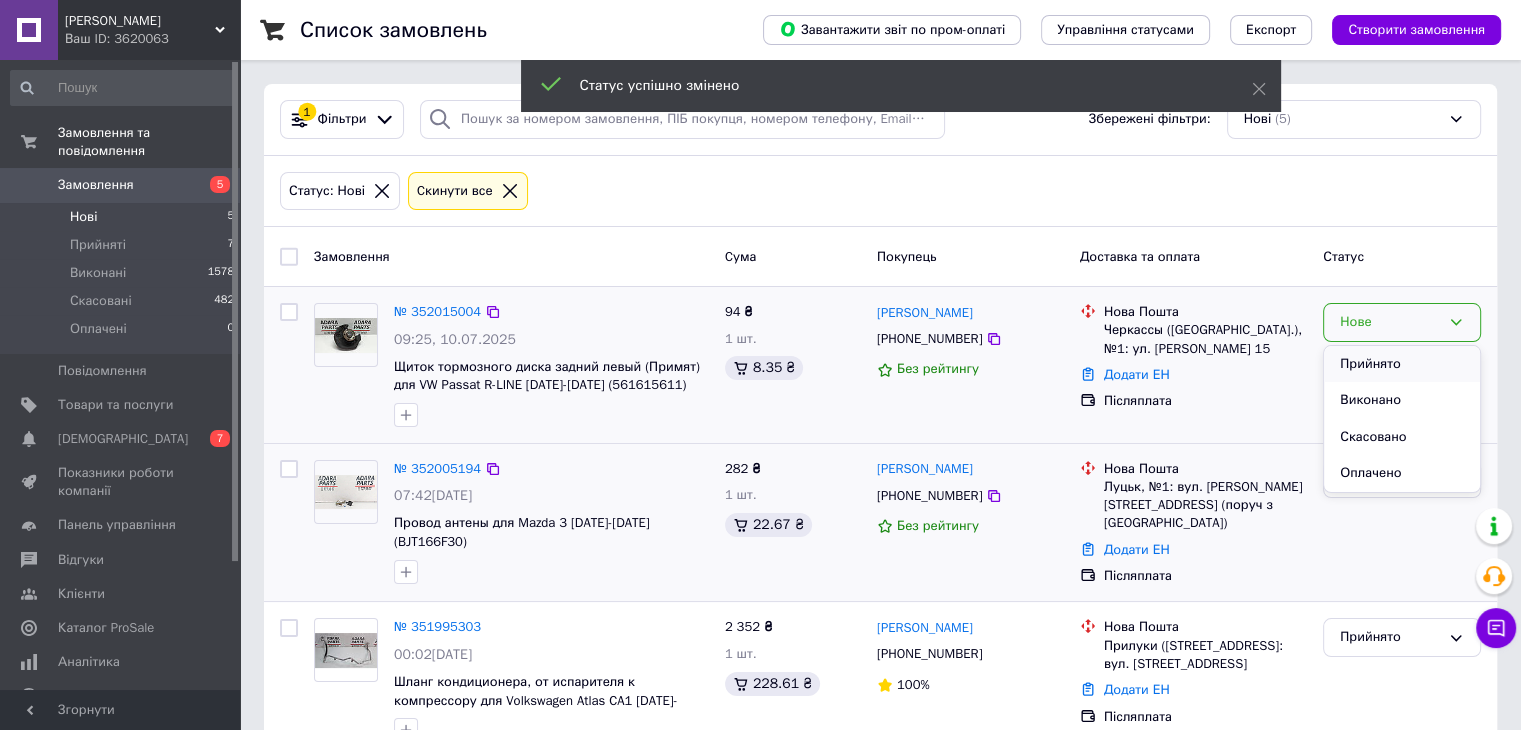 click on "Прийнято" at bounding box center [1402, 364] 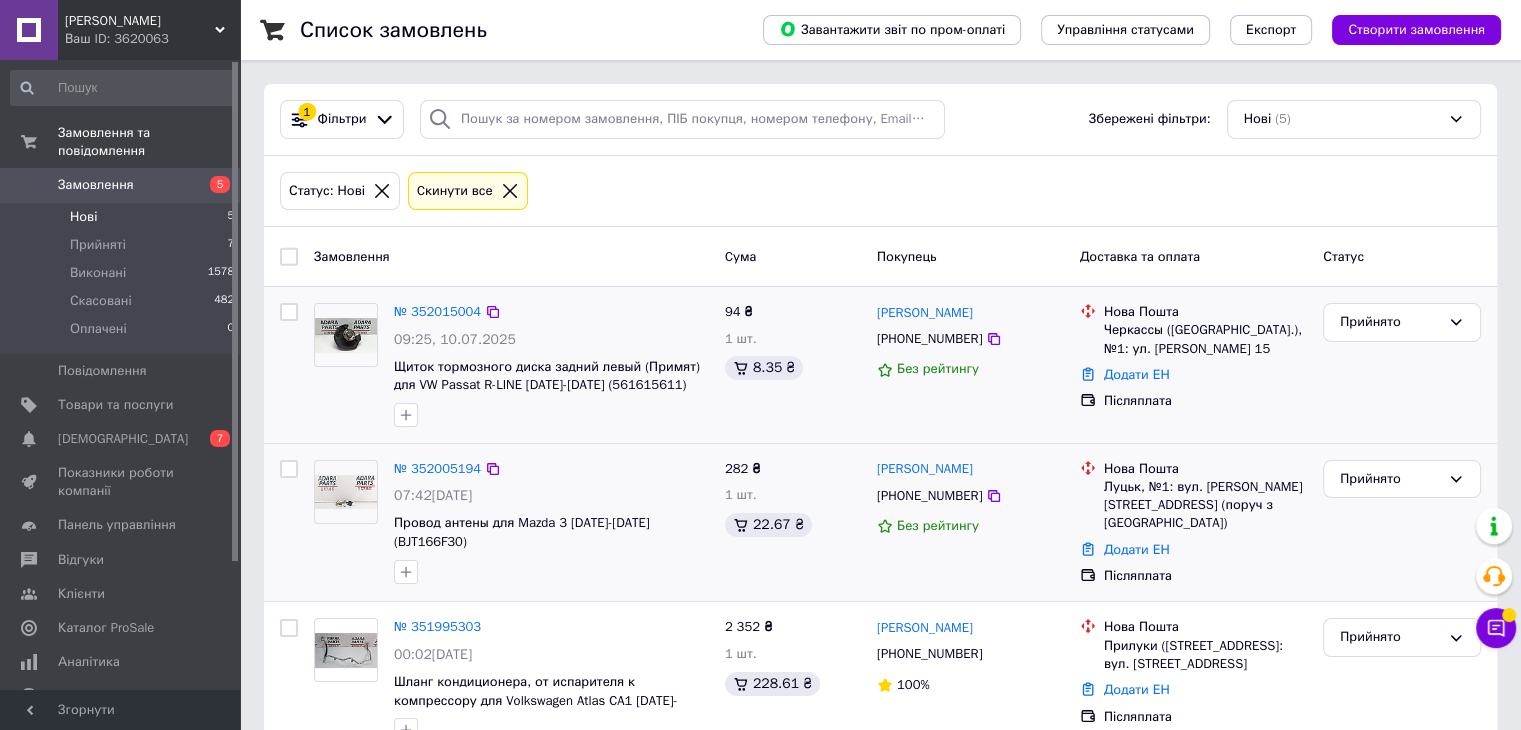 click on "Нові 5" at bounding box center (123, 217) 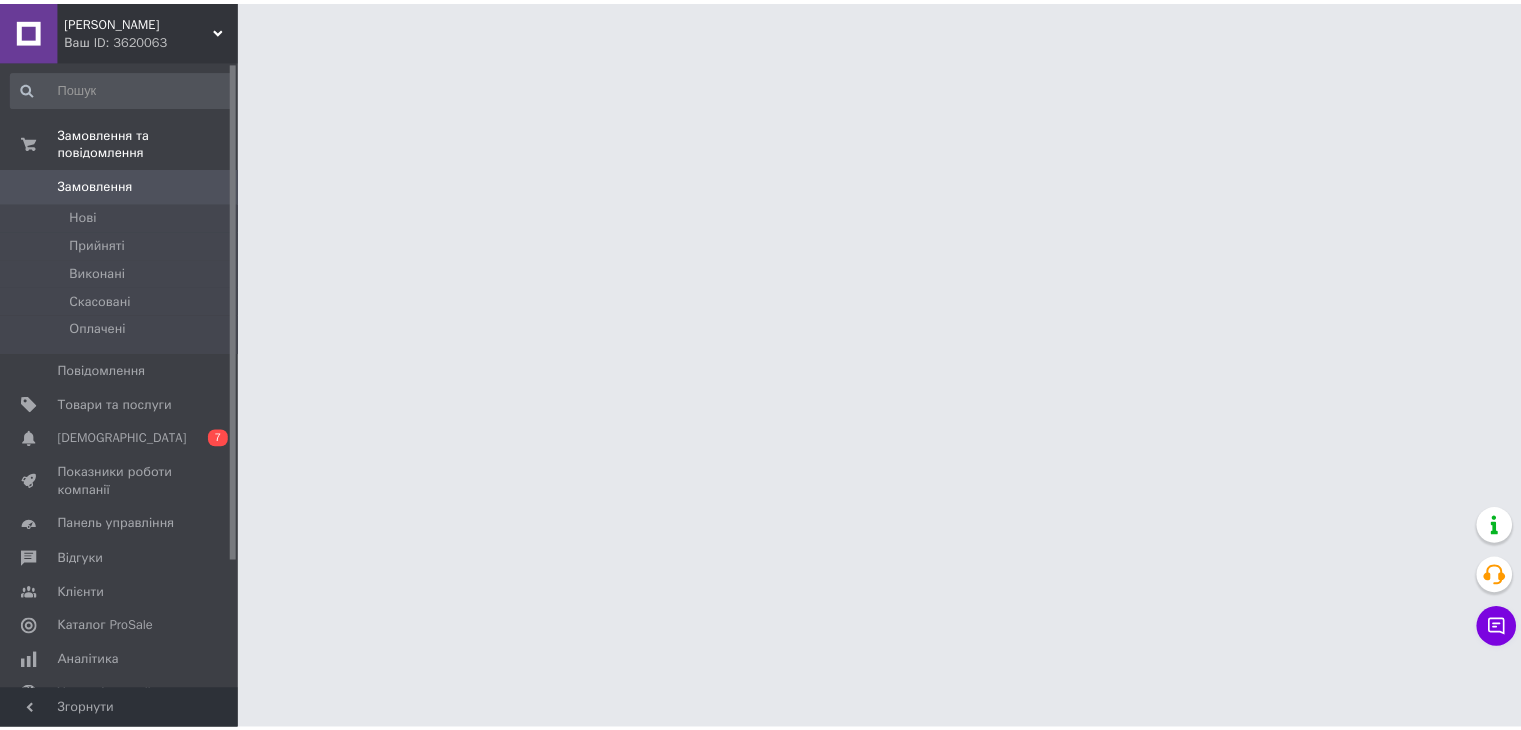 scroll, scrollTop: 0, scrollLeft: 0, axis: both 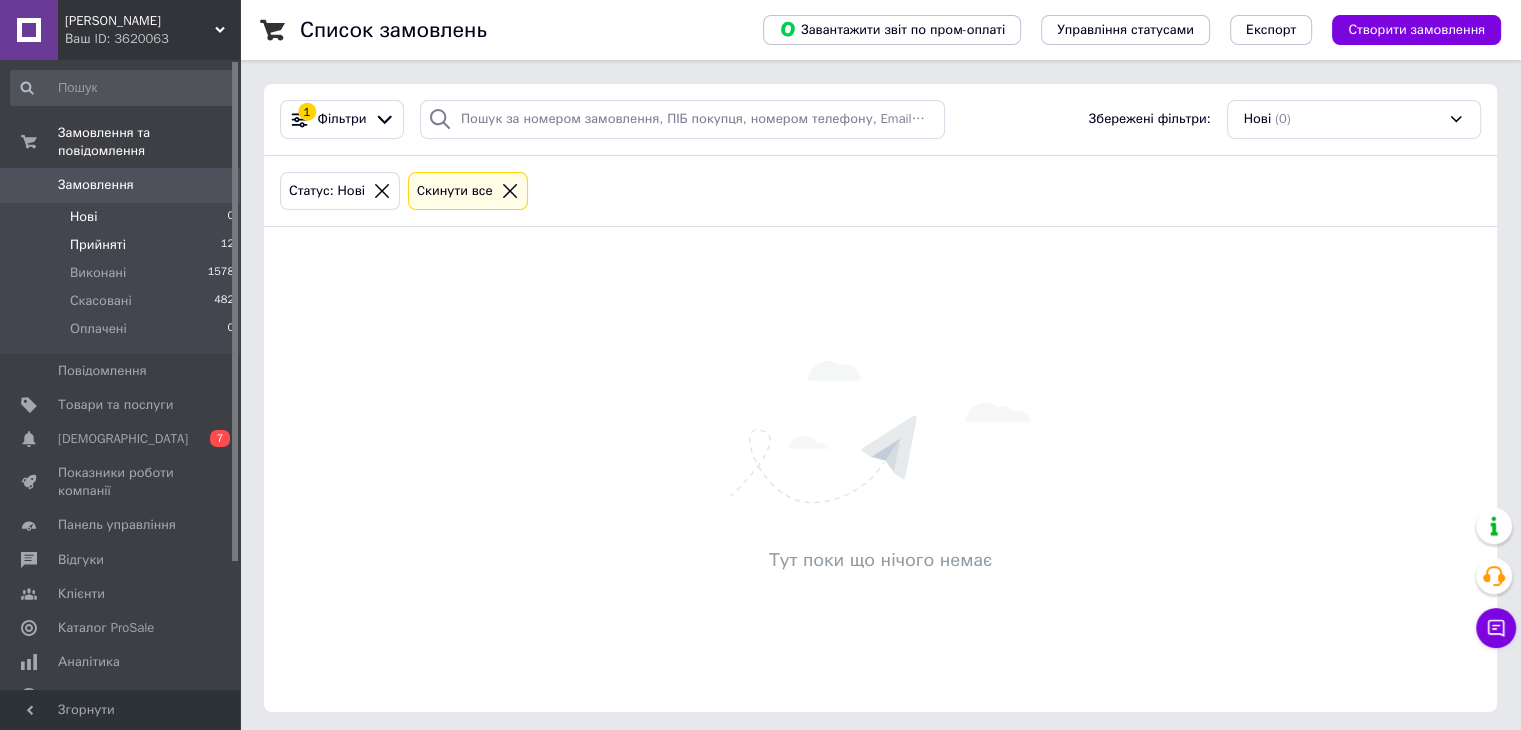 click on "Прийняті" at bounding box center (98, 245) 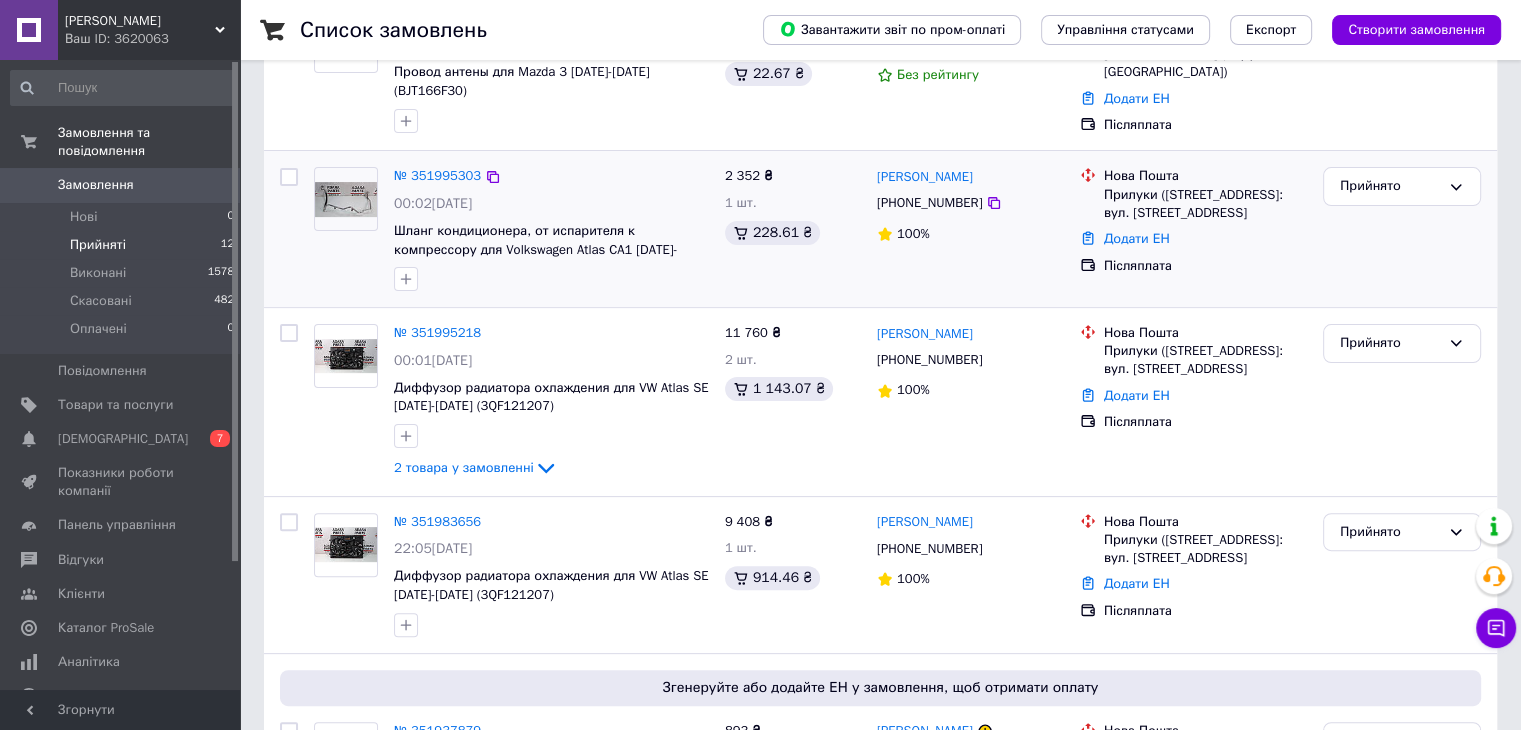 scroll, scrollTop: 500, scrollLeft: 0, axis: vertical 